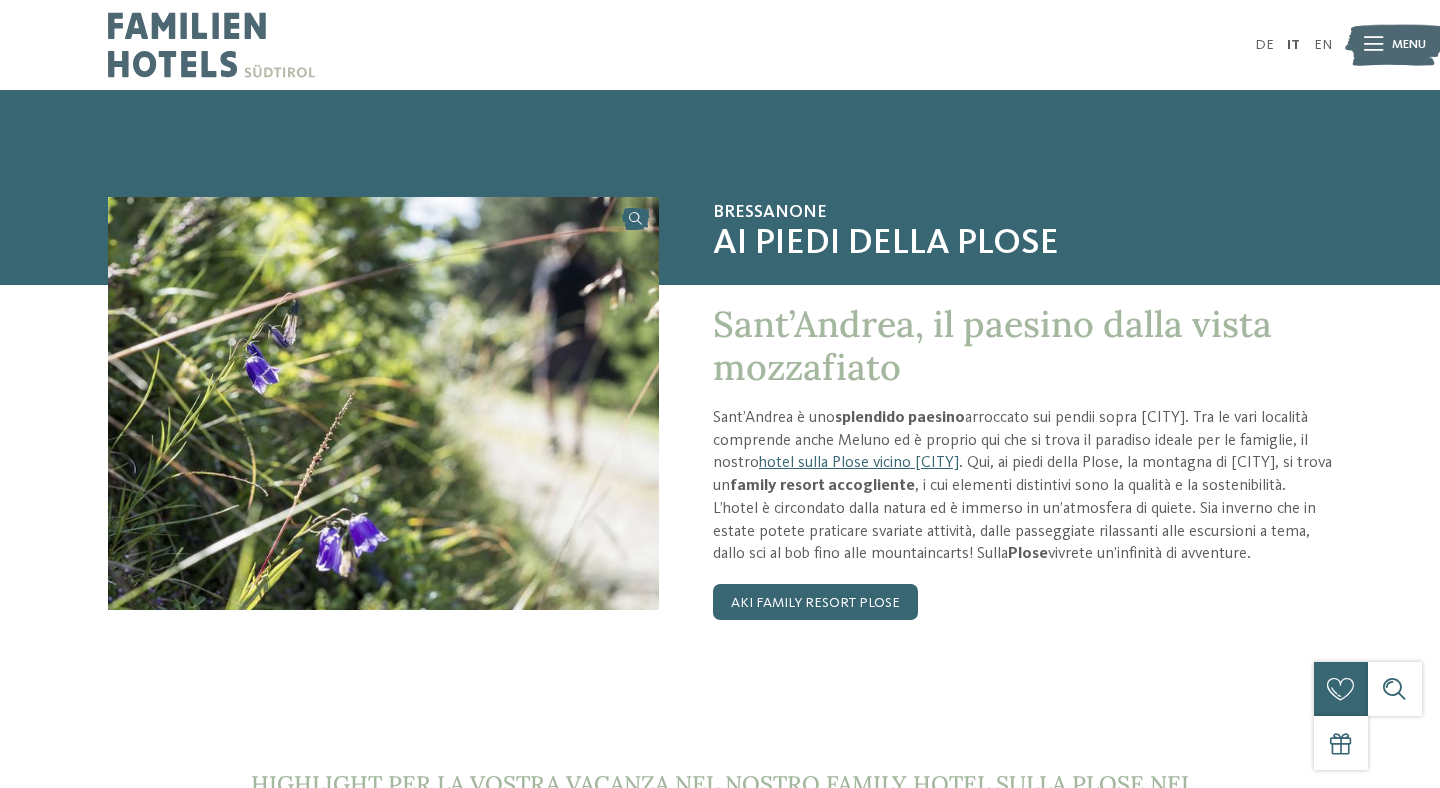 scroll, scrollTop: 0, scrollLeft: 0, axis: both 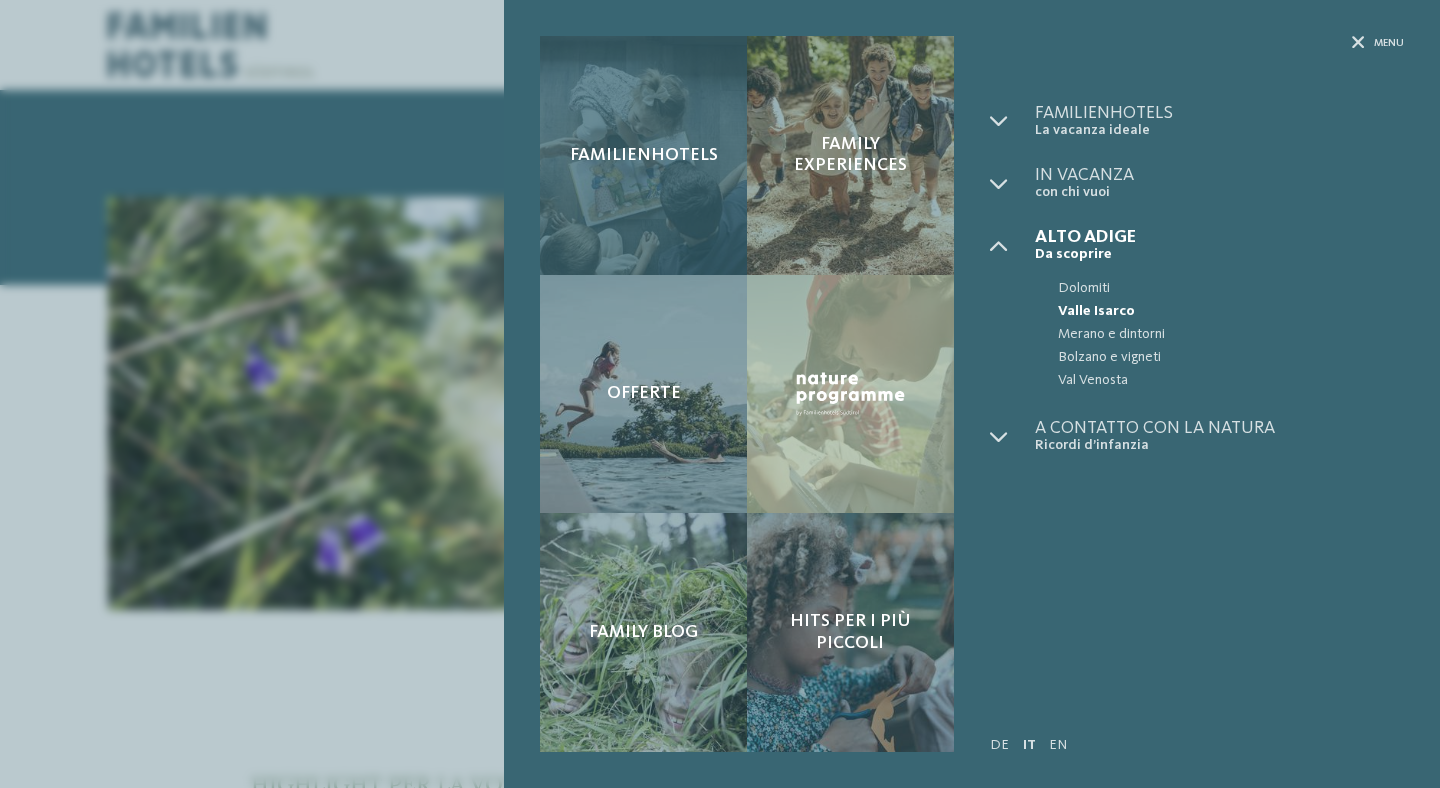 click on "Familienhotels" at bounding box center (644, 156) 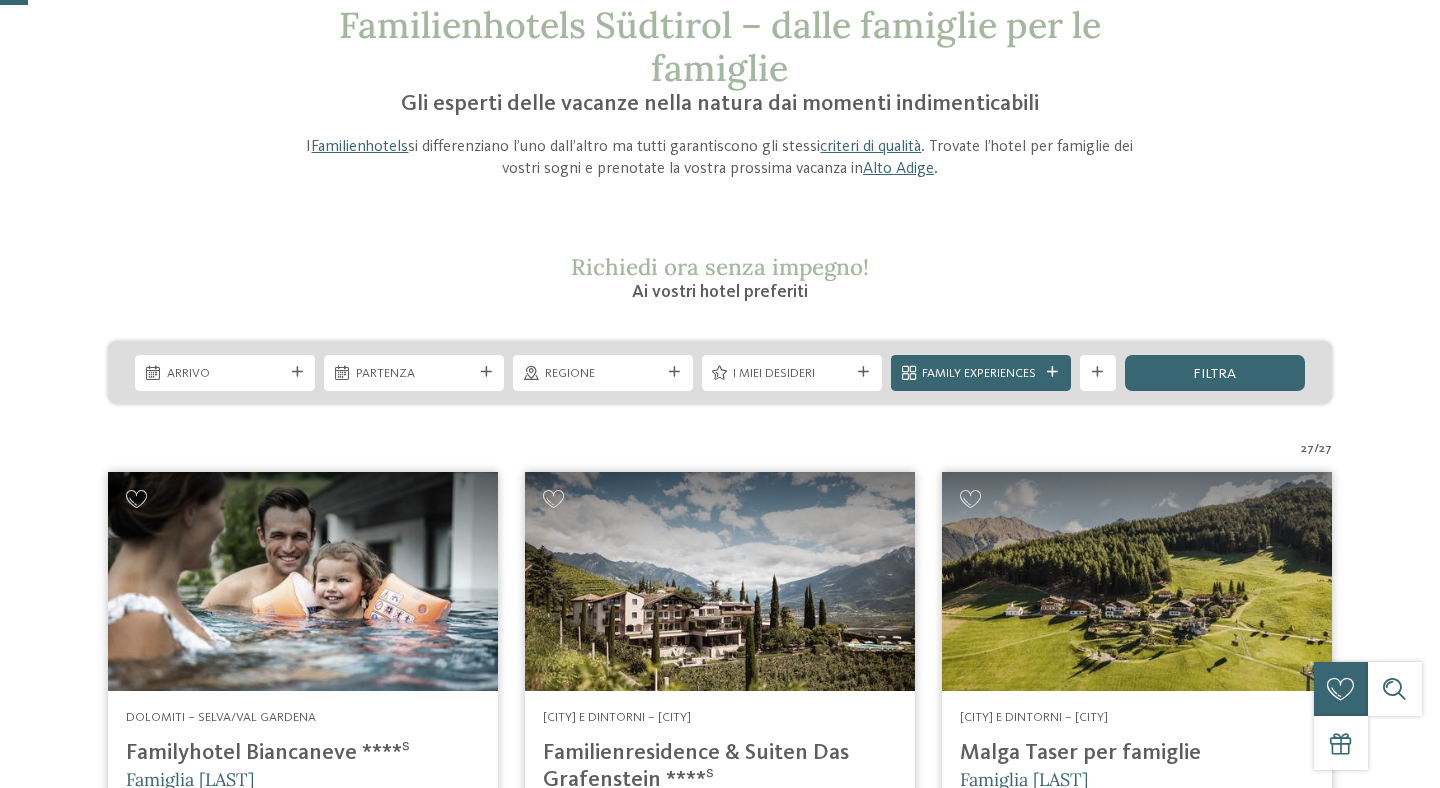 scroll, scrollTop: 122, scrollLeft: 0, axis: vertical 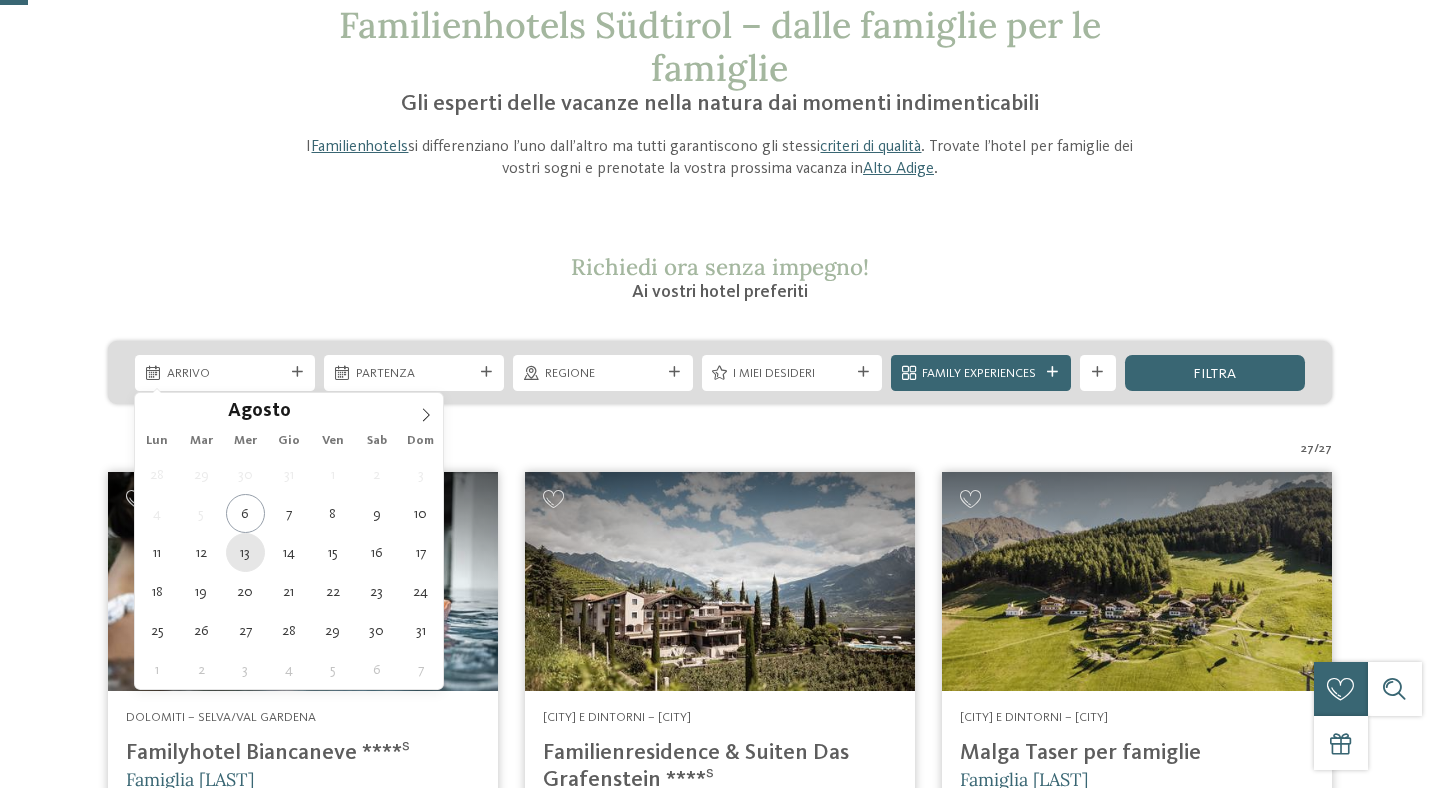 type on "13.08.2025" 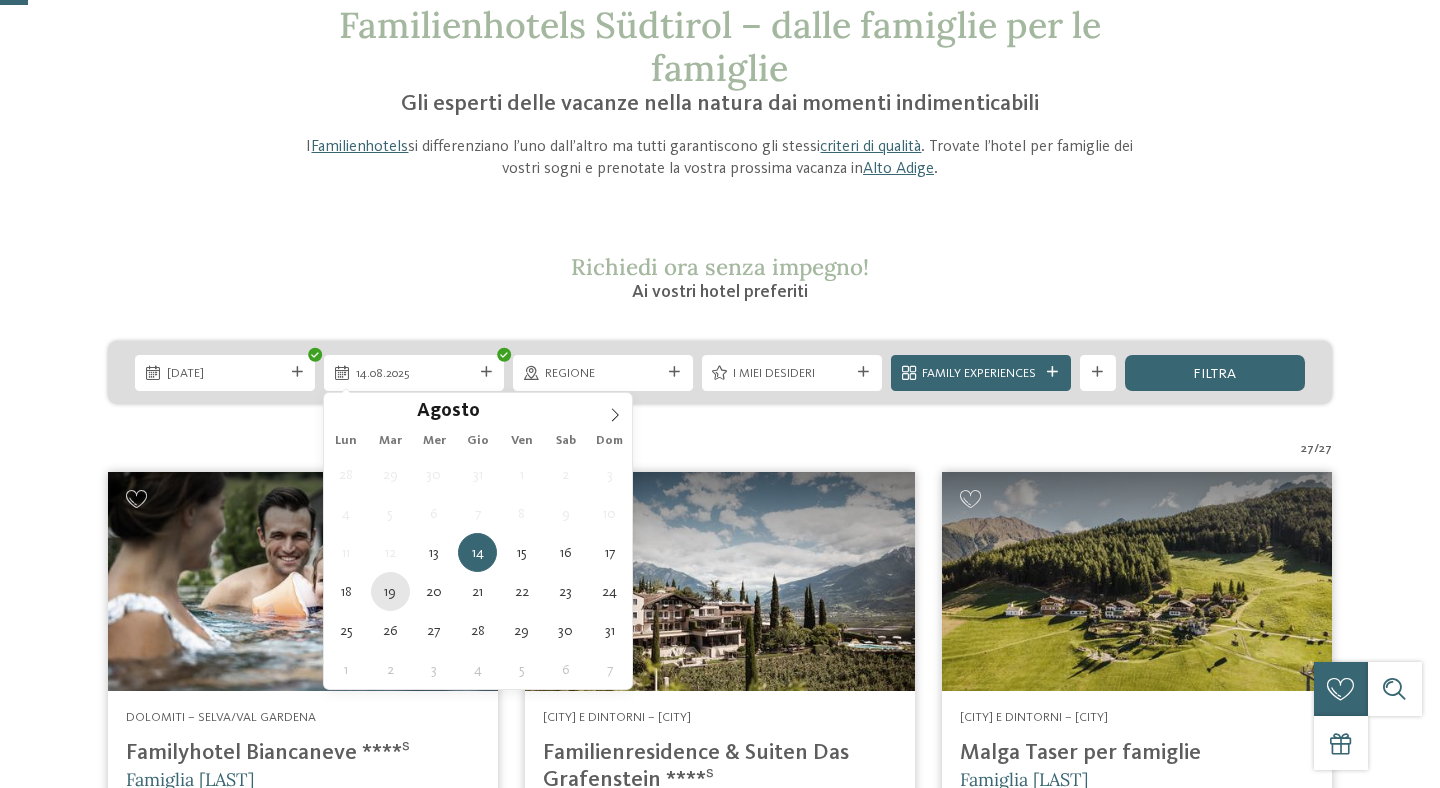 type on "19.08.2025" 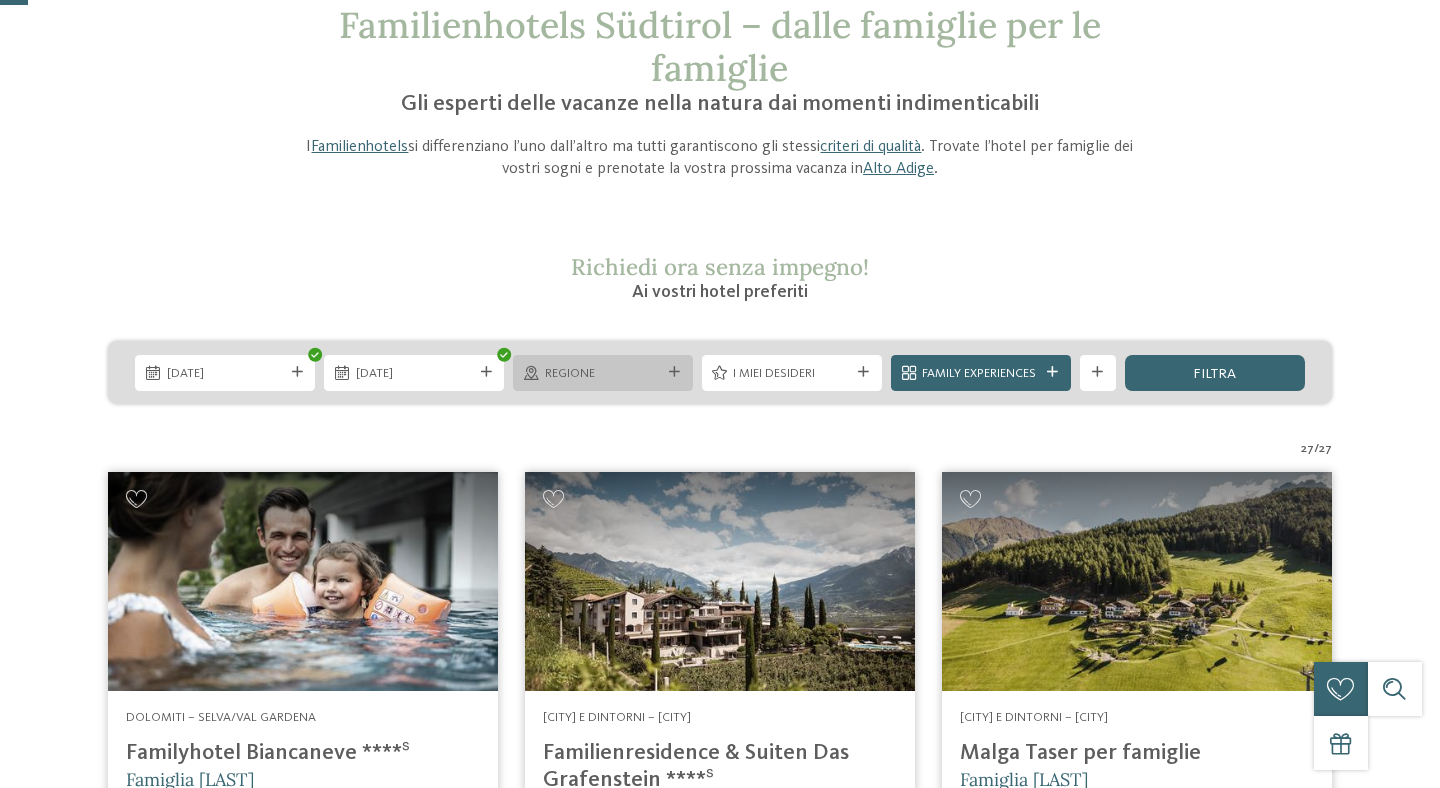 click on "Regione" at bounding box center [603, 374] 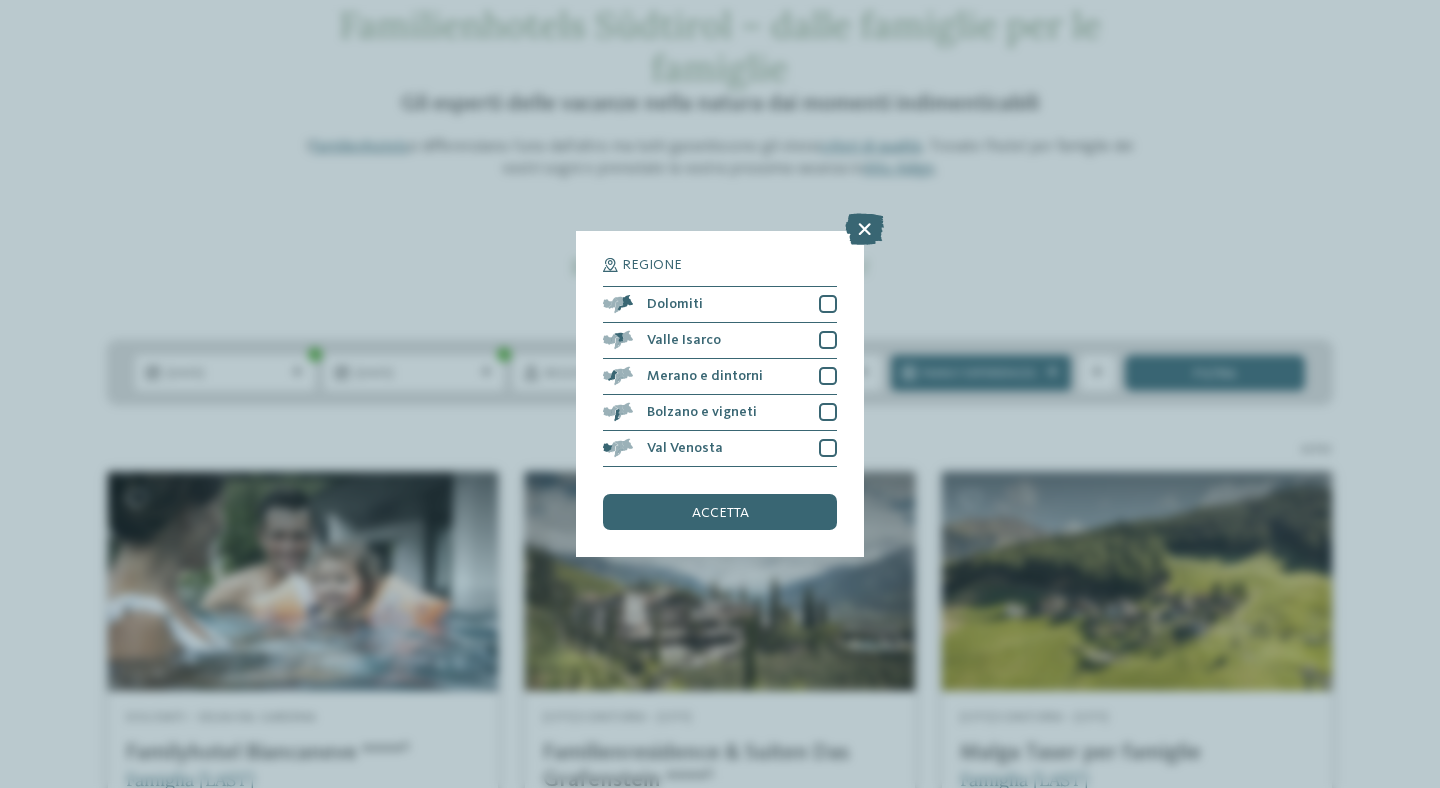 click on "Regione
Dolomiti" at bounding box center [720, 394] 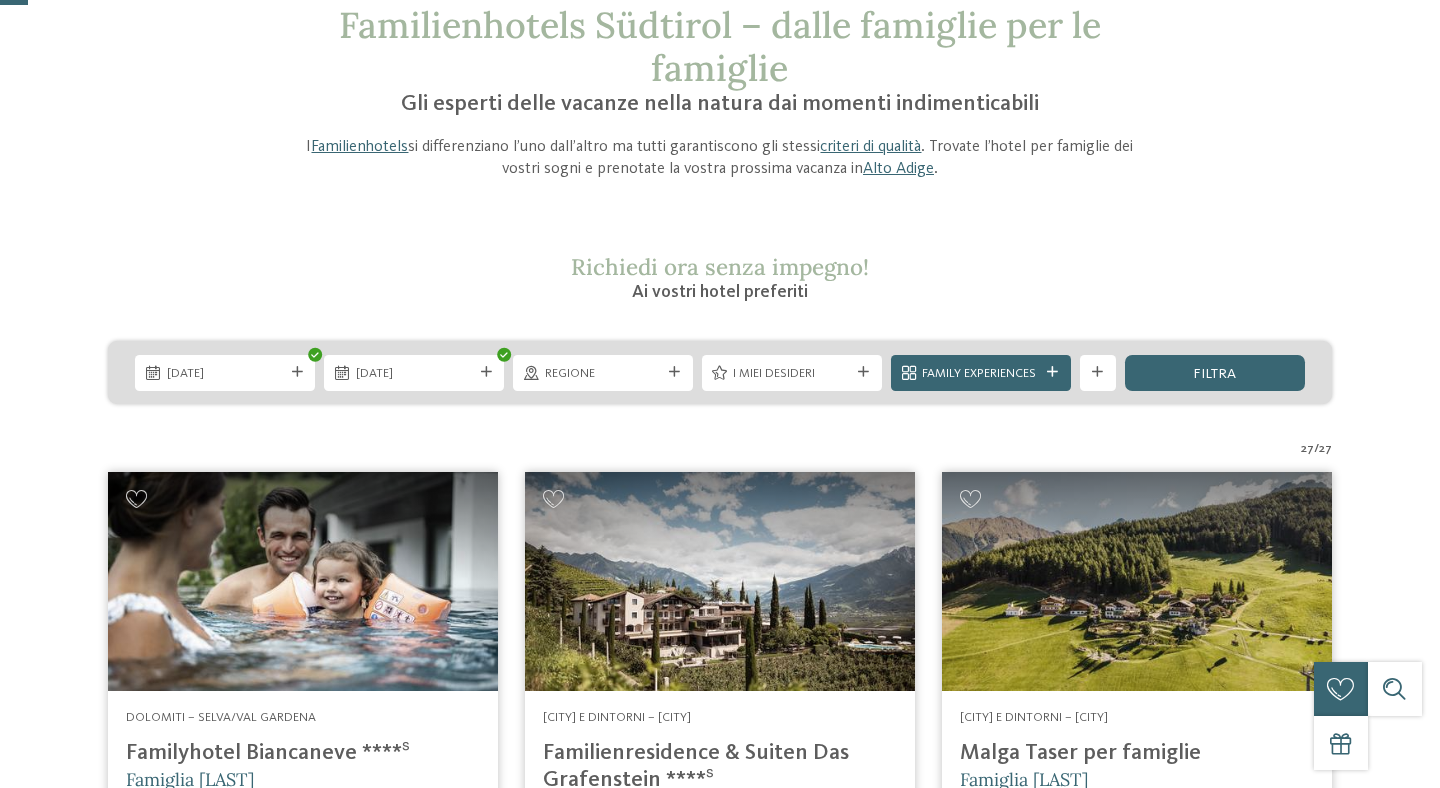 scroll, scrollTop: 0, scrollLeft: 0, axis: both 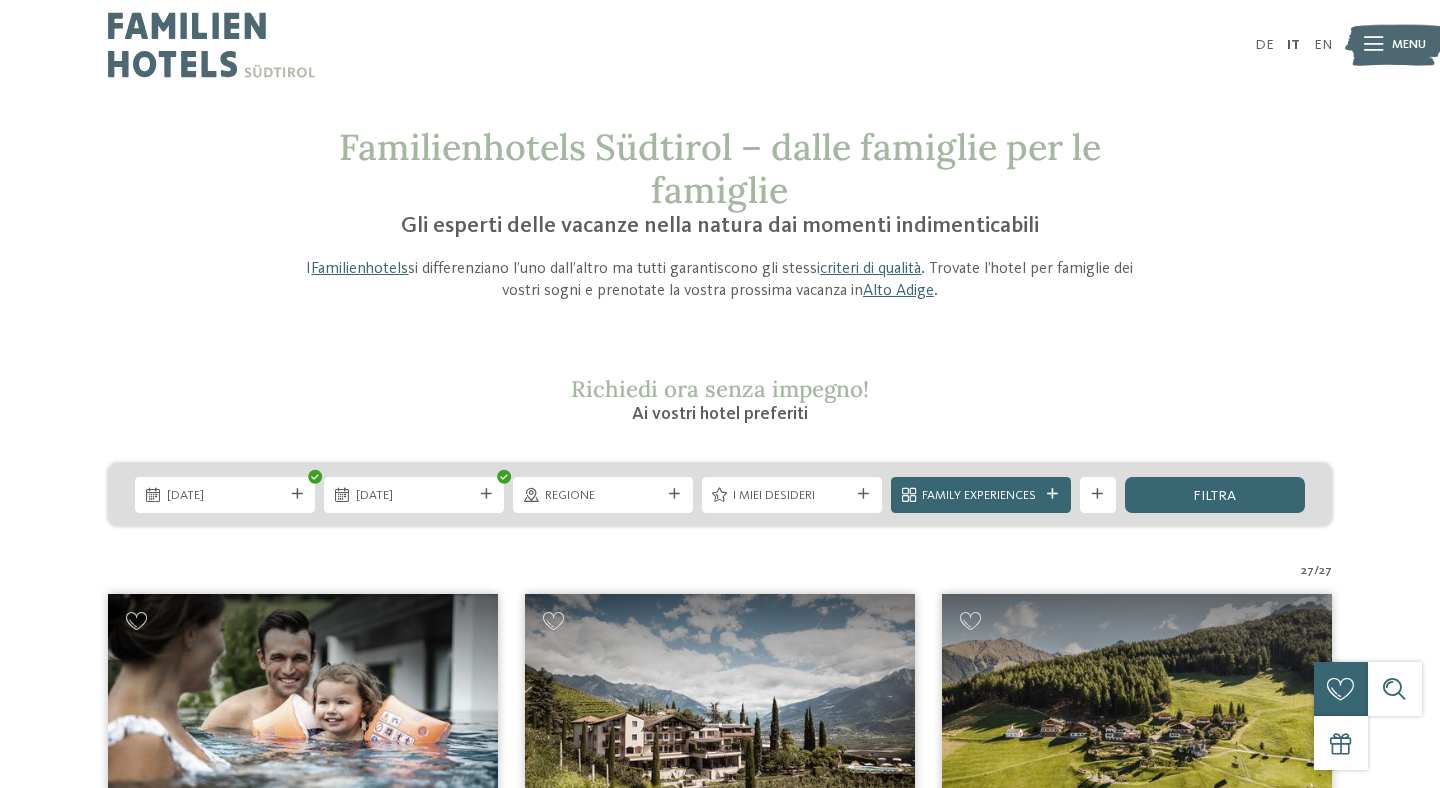 click on "Menu" at bounding box center (1409, 45) 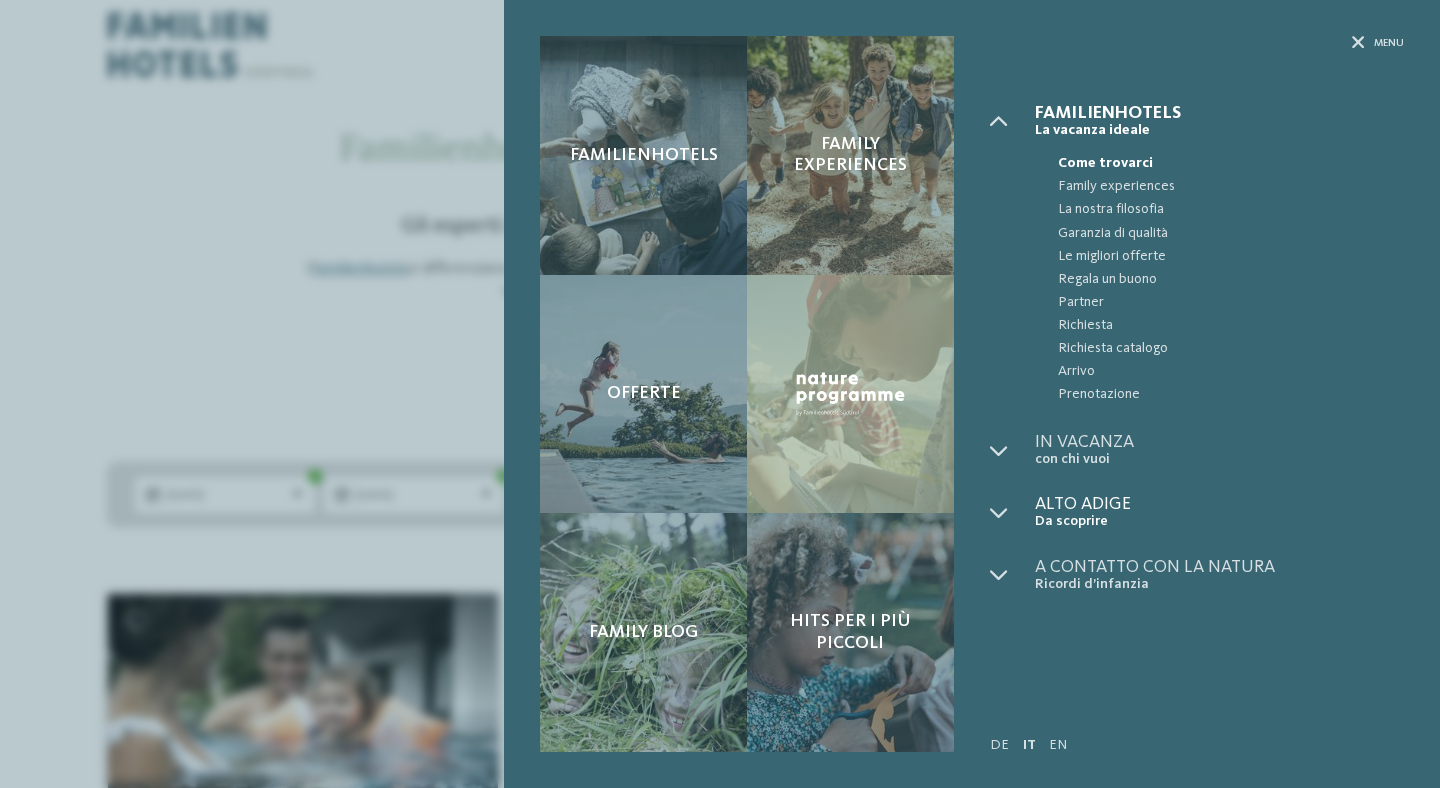 click on "Da scoprire" at bounding box center (1219, 521) 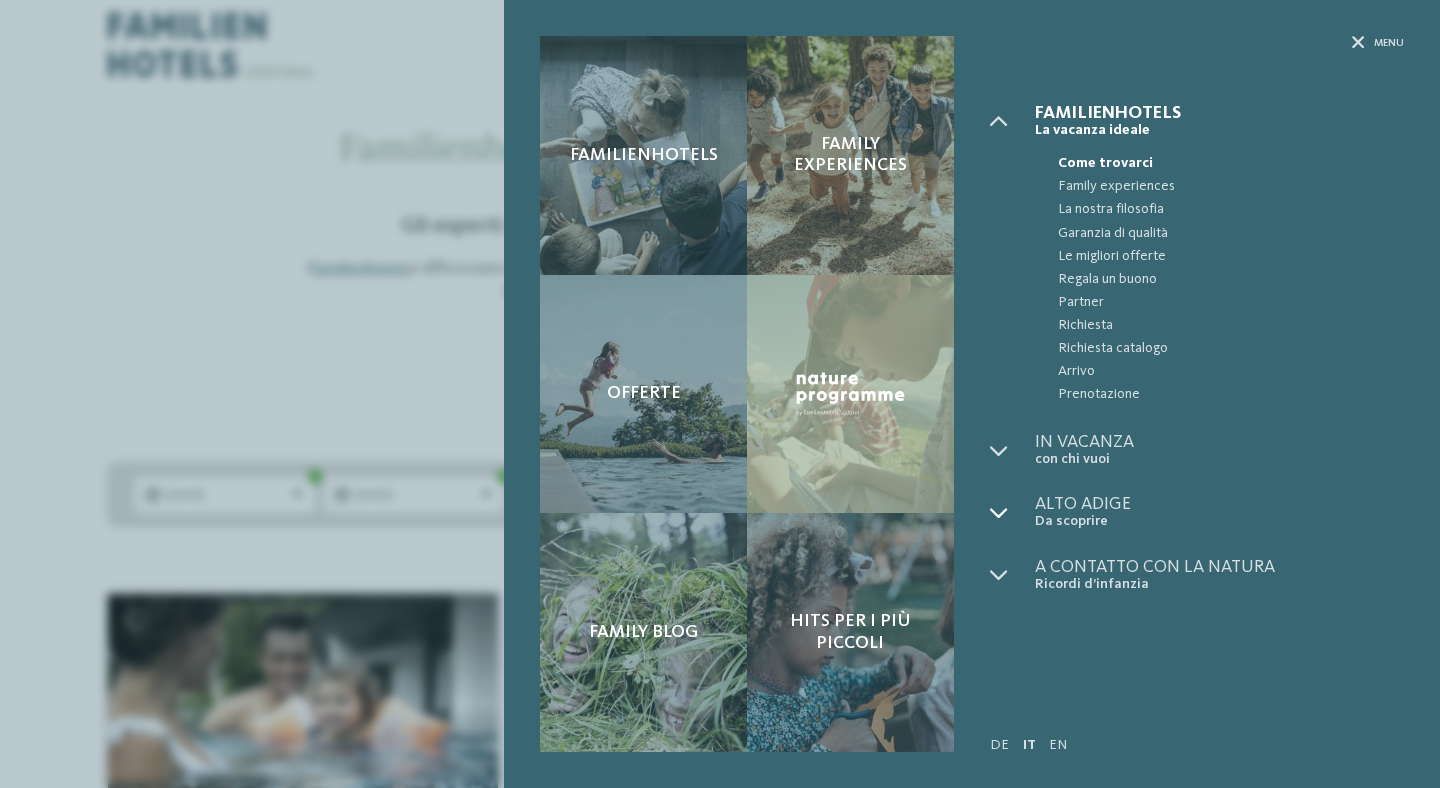 click at bounding box center [999, 513] 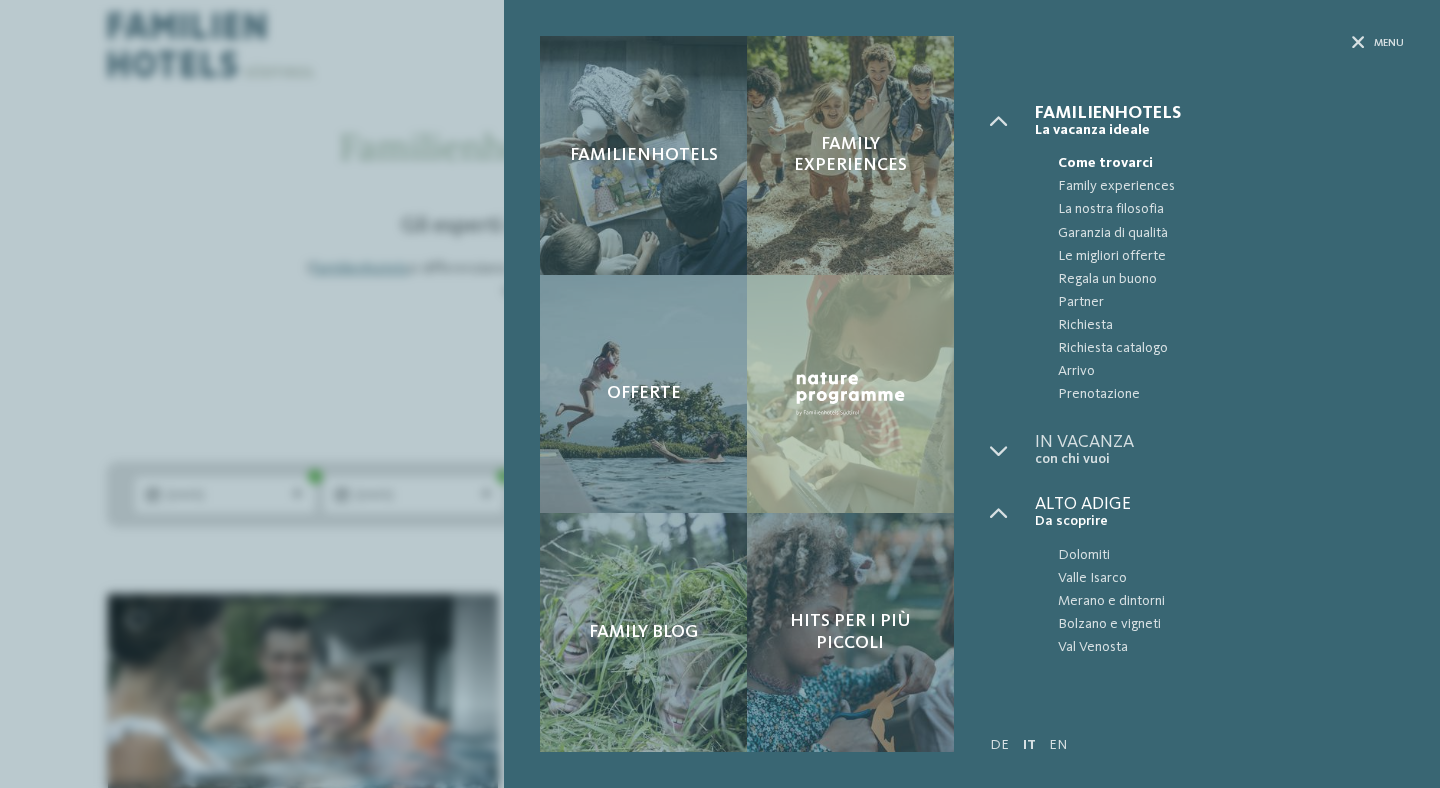 click on "Da scoprire" at bounding box center [1219, 521] 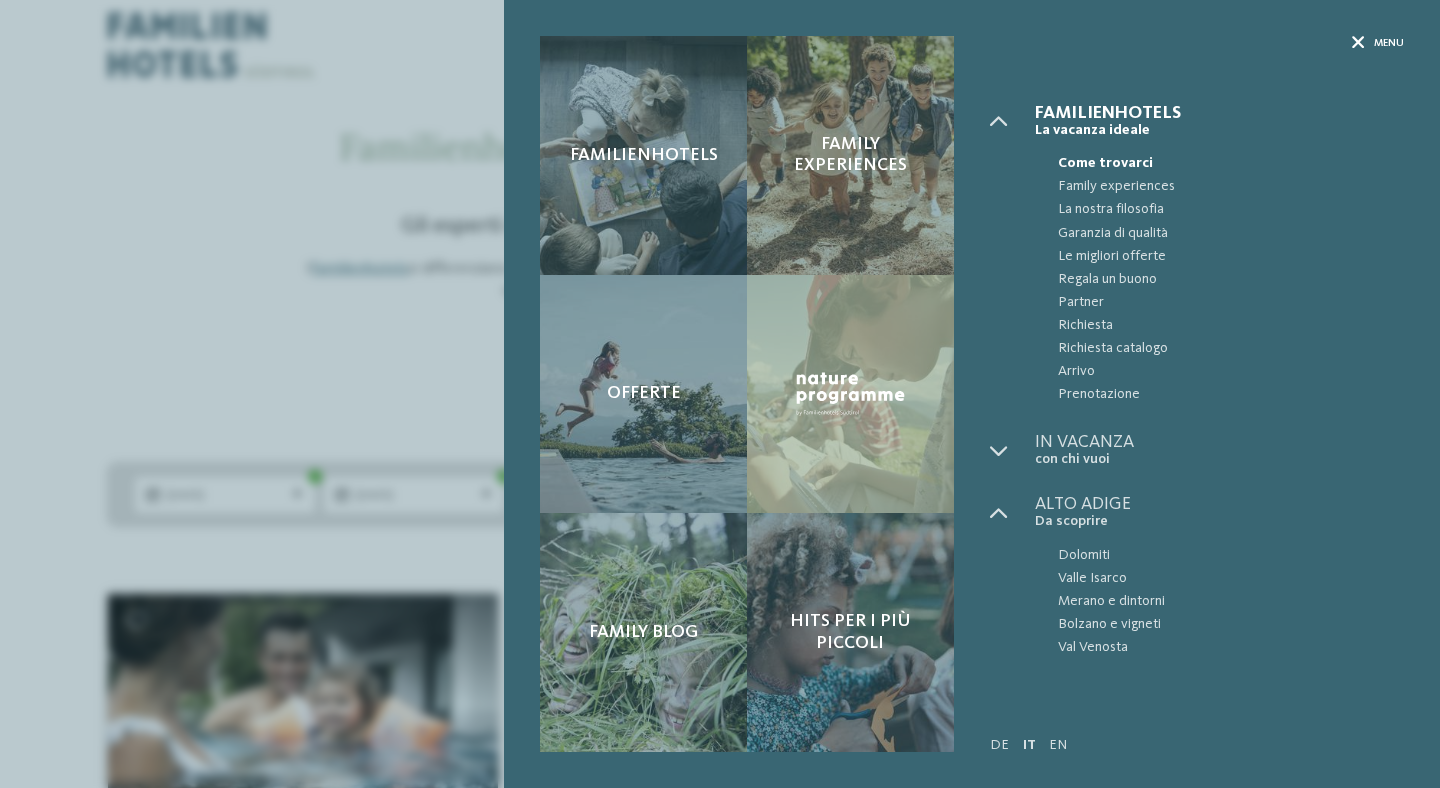 click on "Menu" at bounding box center (1389, 43) 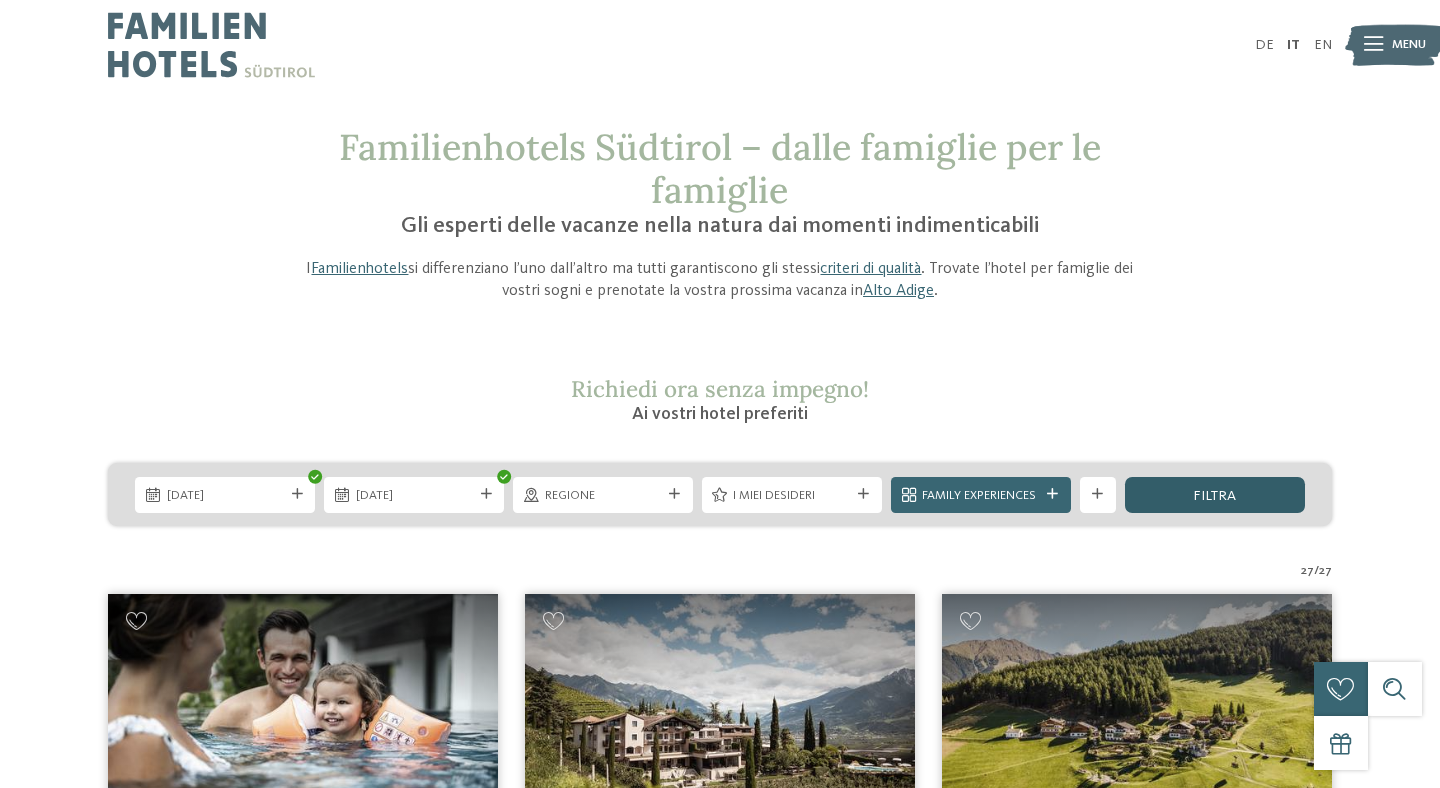 click on "filtra" at bounding box center (1215, 495) 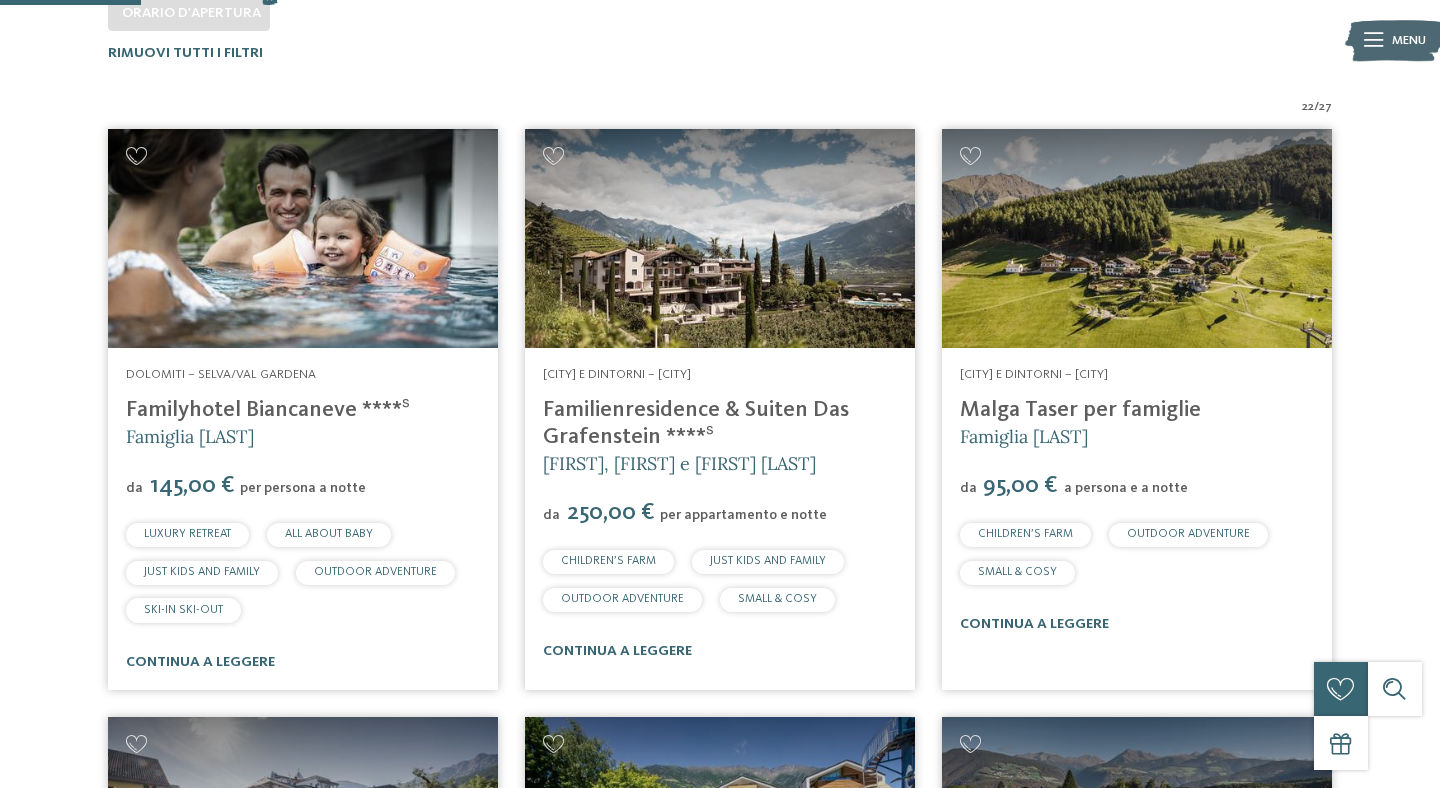 scroll, scrollTop: 579, scrollLeft: 0, axis: vertical 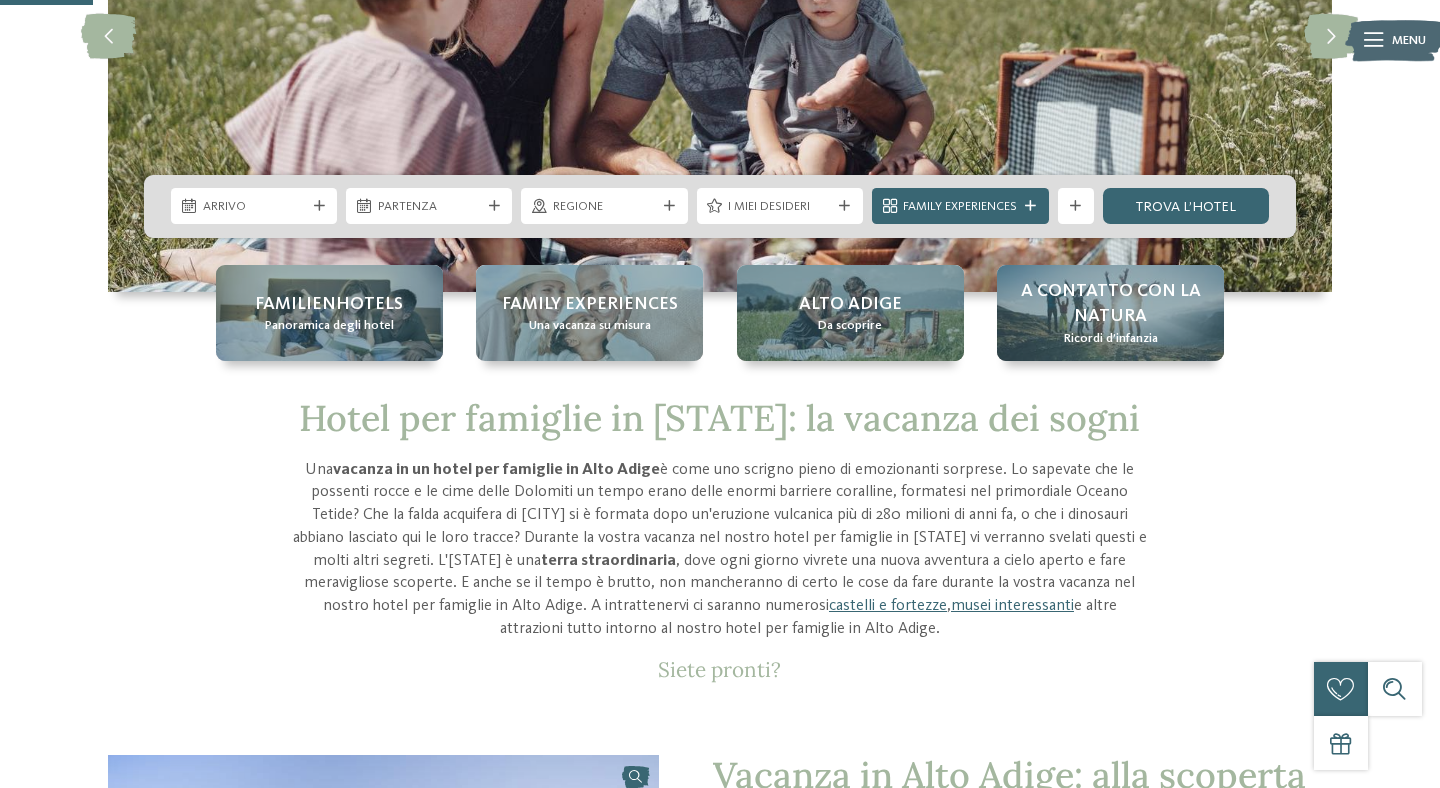 click on "Arrivo" at bounding box center (254, 206) 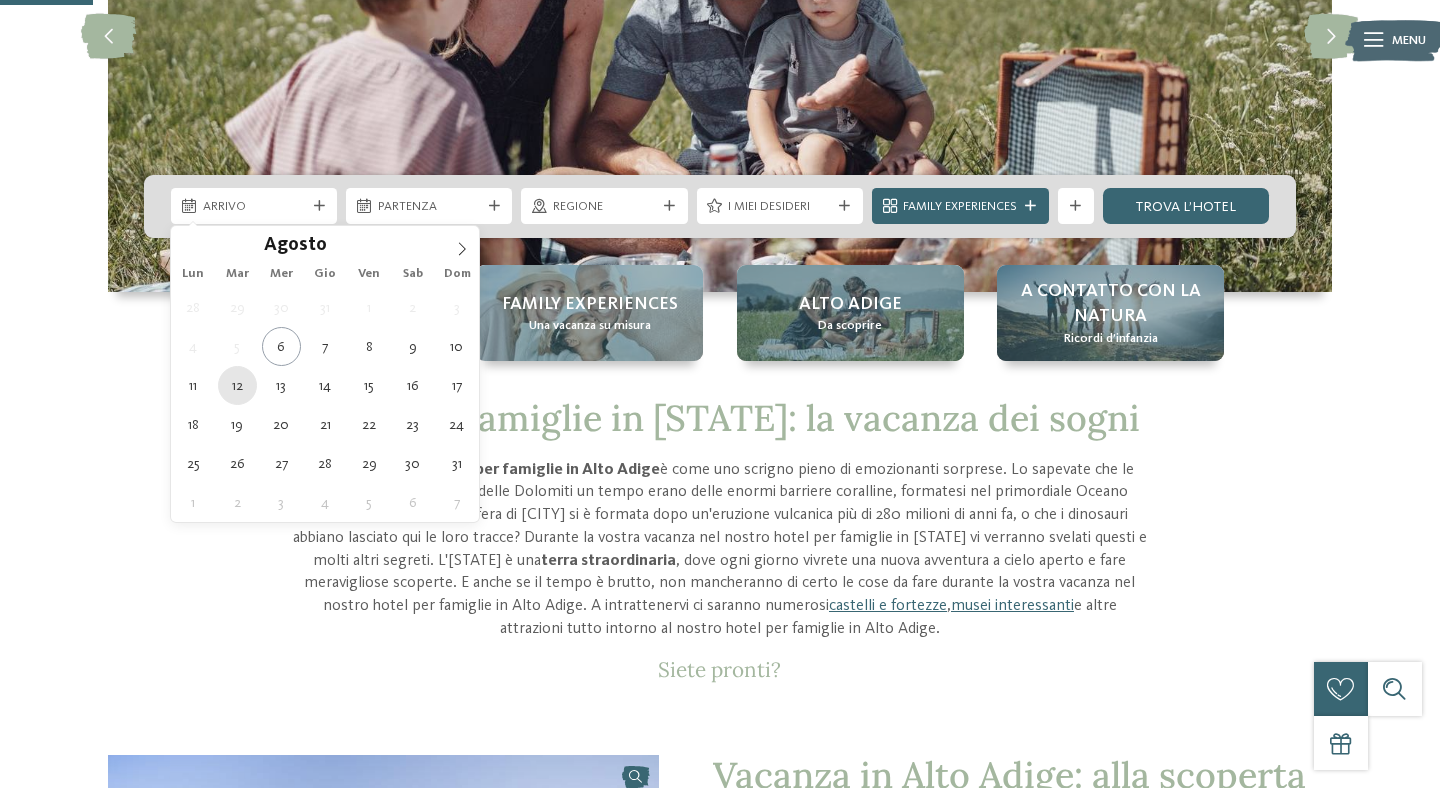 type on "12.08.2025" 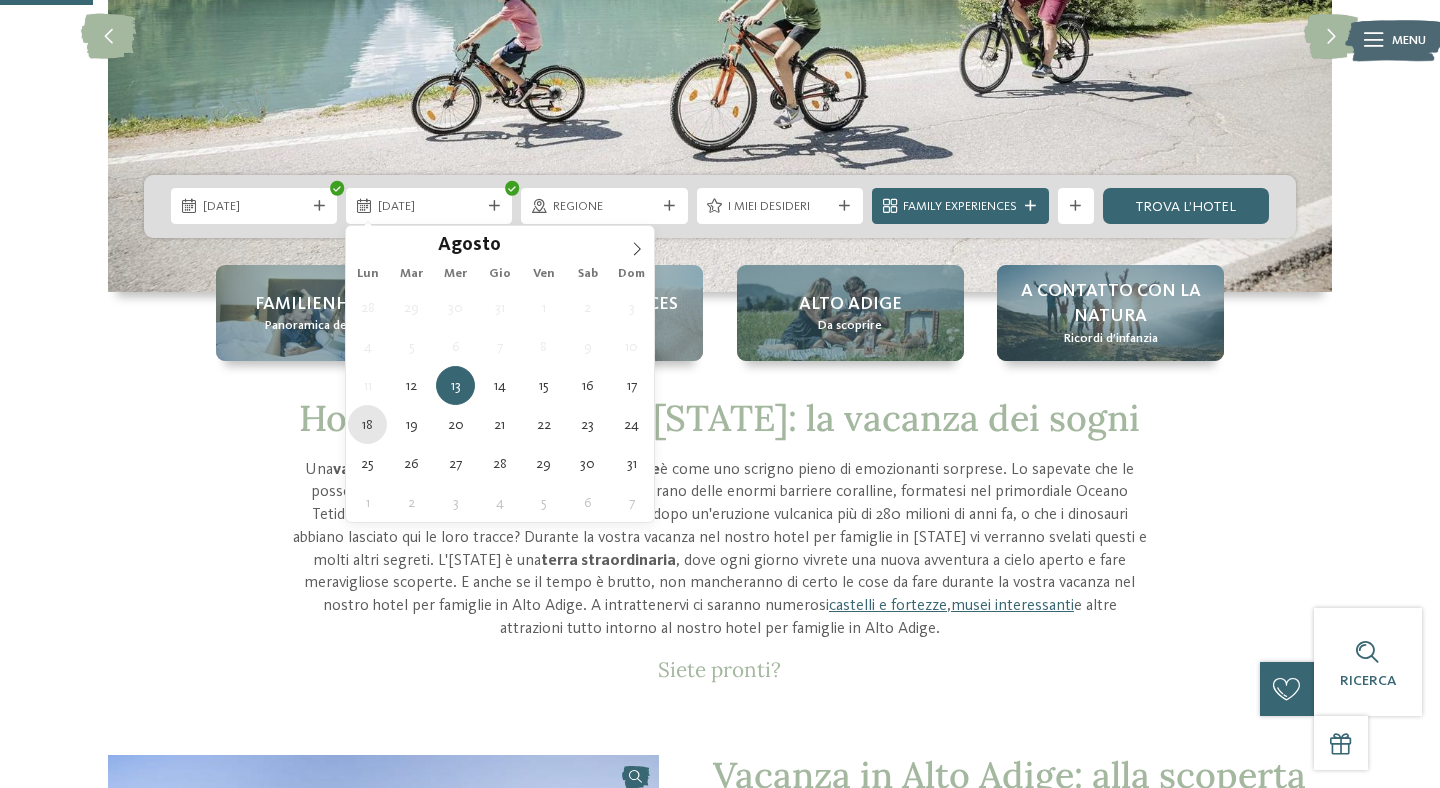 type on "18.08.2025" 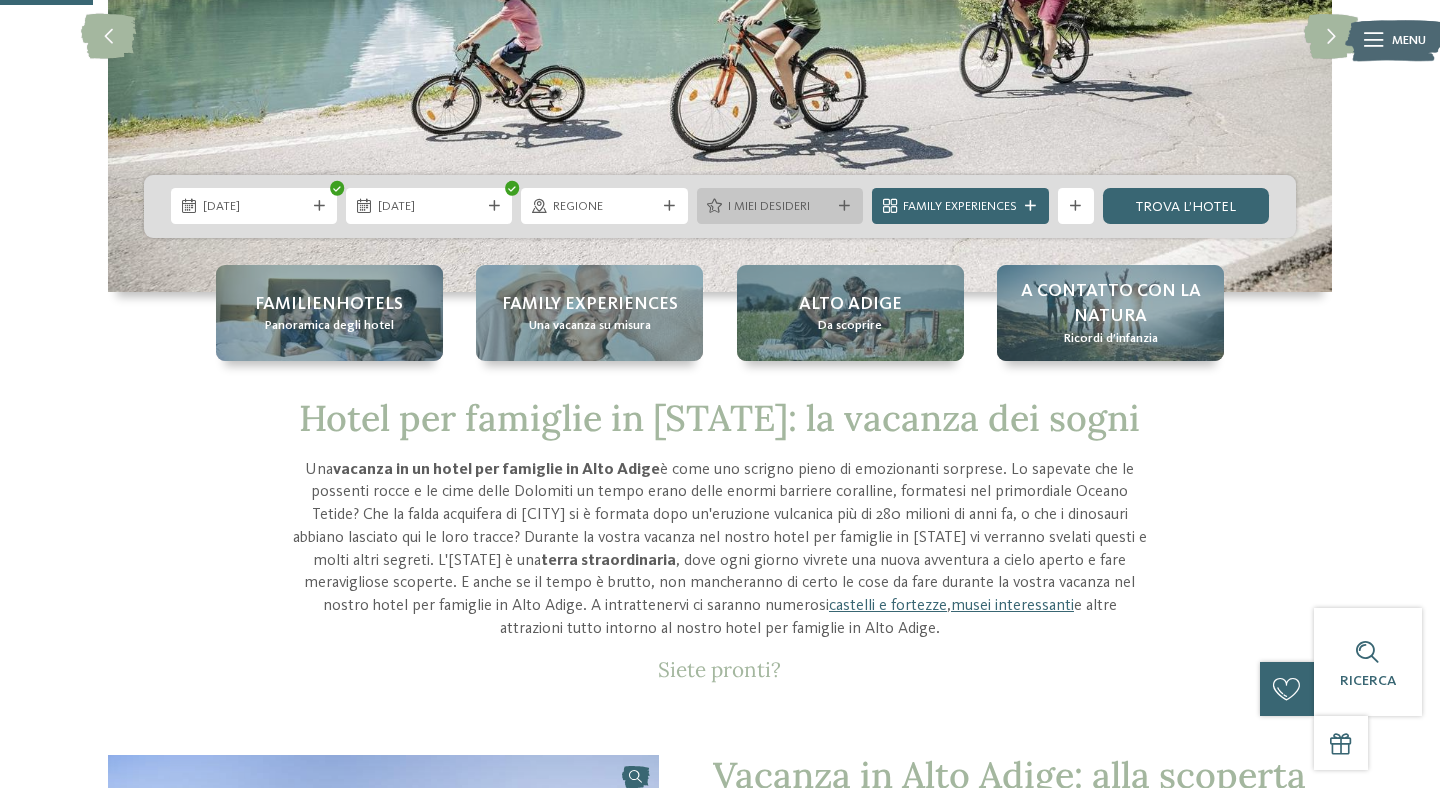 click on "I miei desideri" at bounding box center [779, 207] 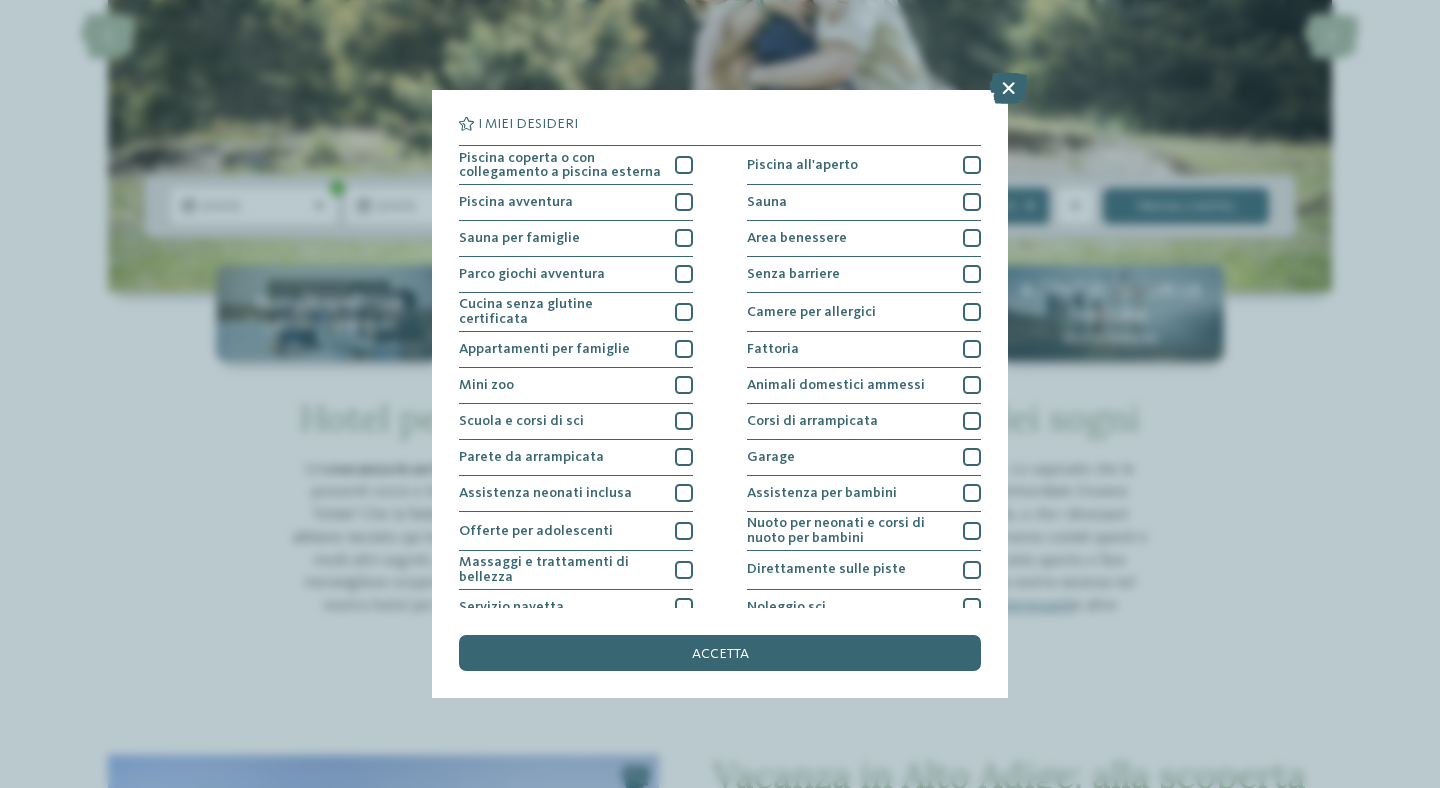click on "I miei desideri
Piscina coperta o con collegamento a piscina esterna
Piscina all'aperto" at bounding box center [720, 394] 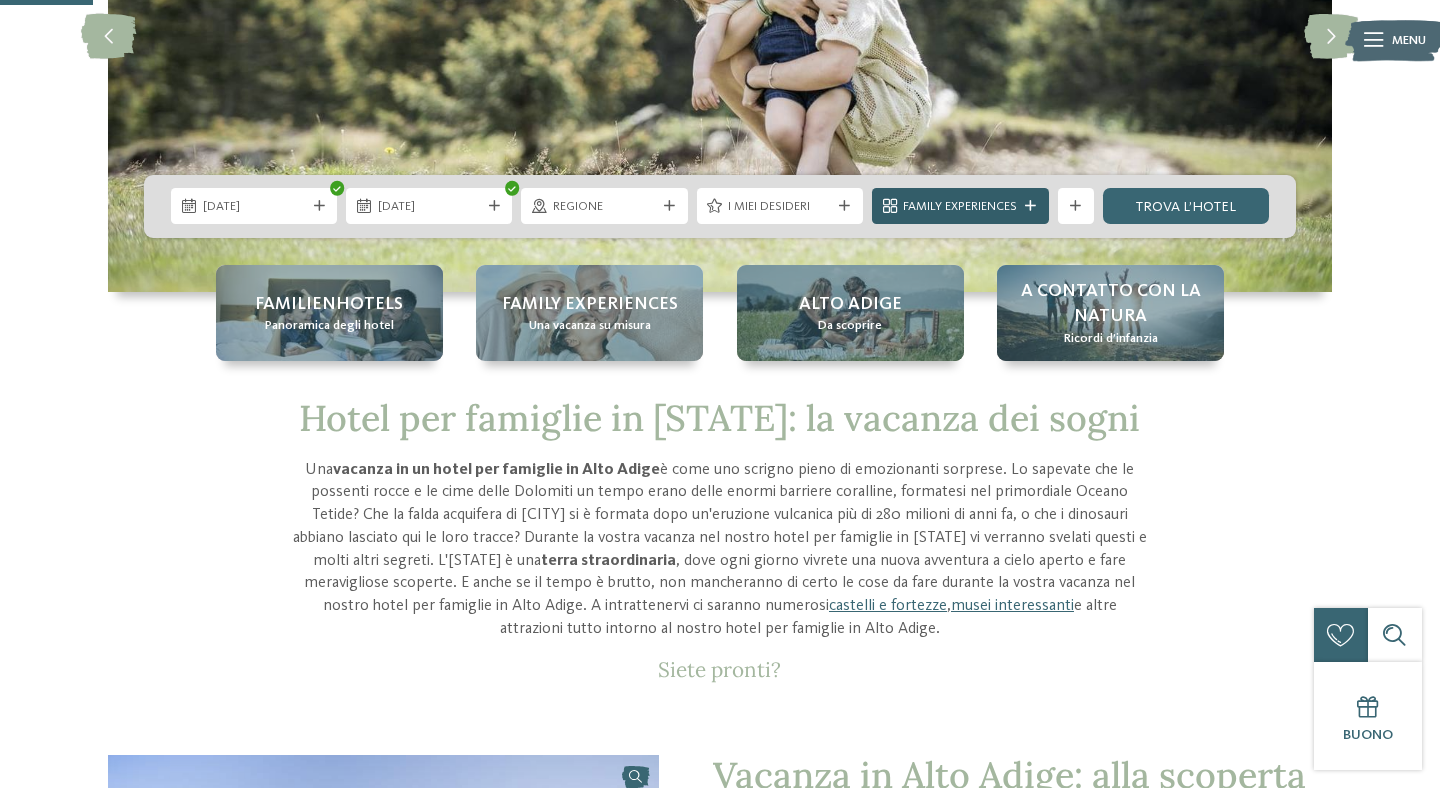 click on "Family Experiences" at bounding box center (960, 207) 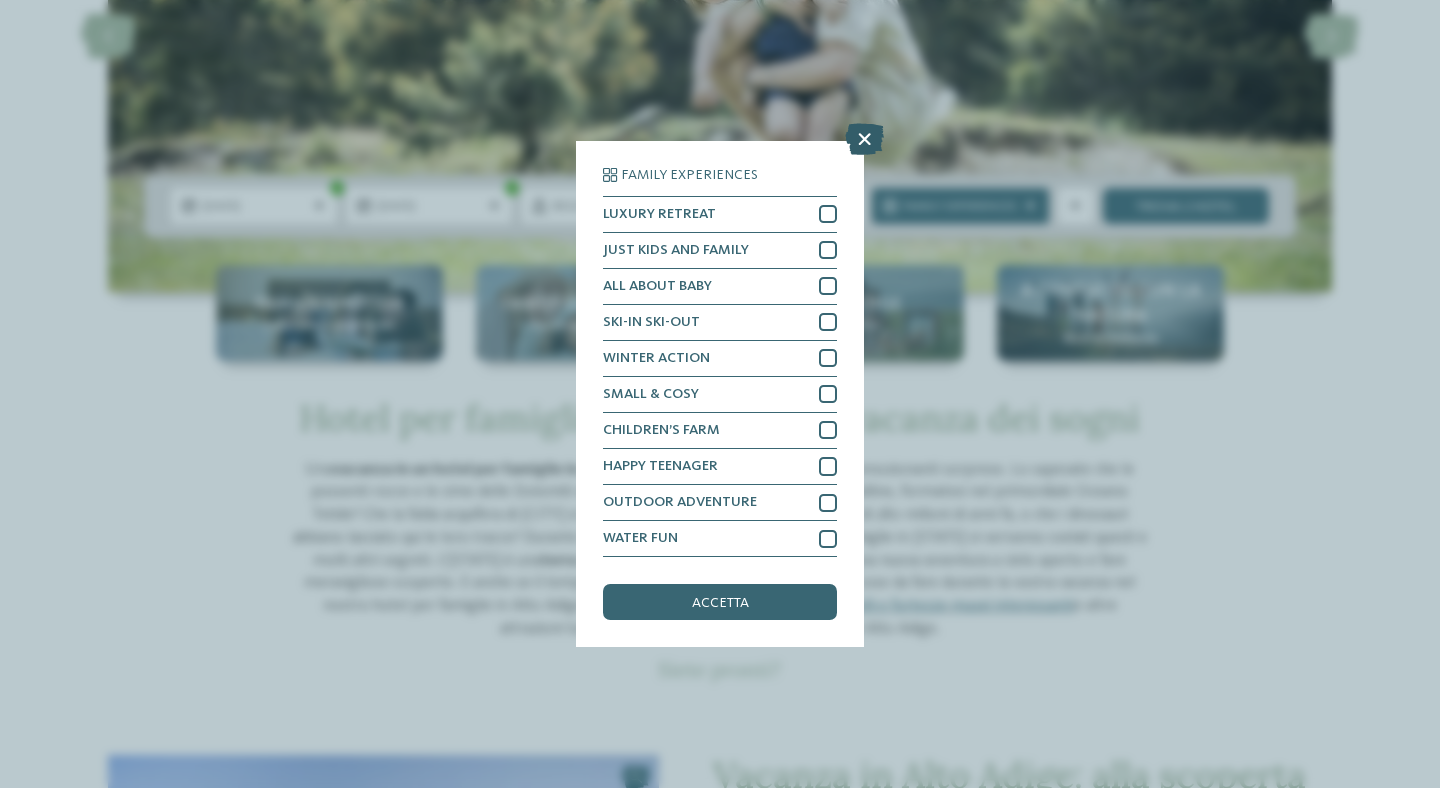 click at bounding box center (864, 139) 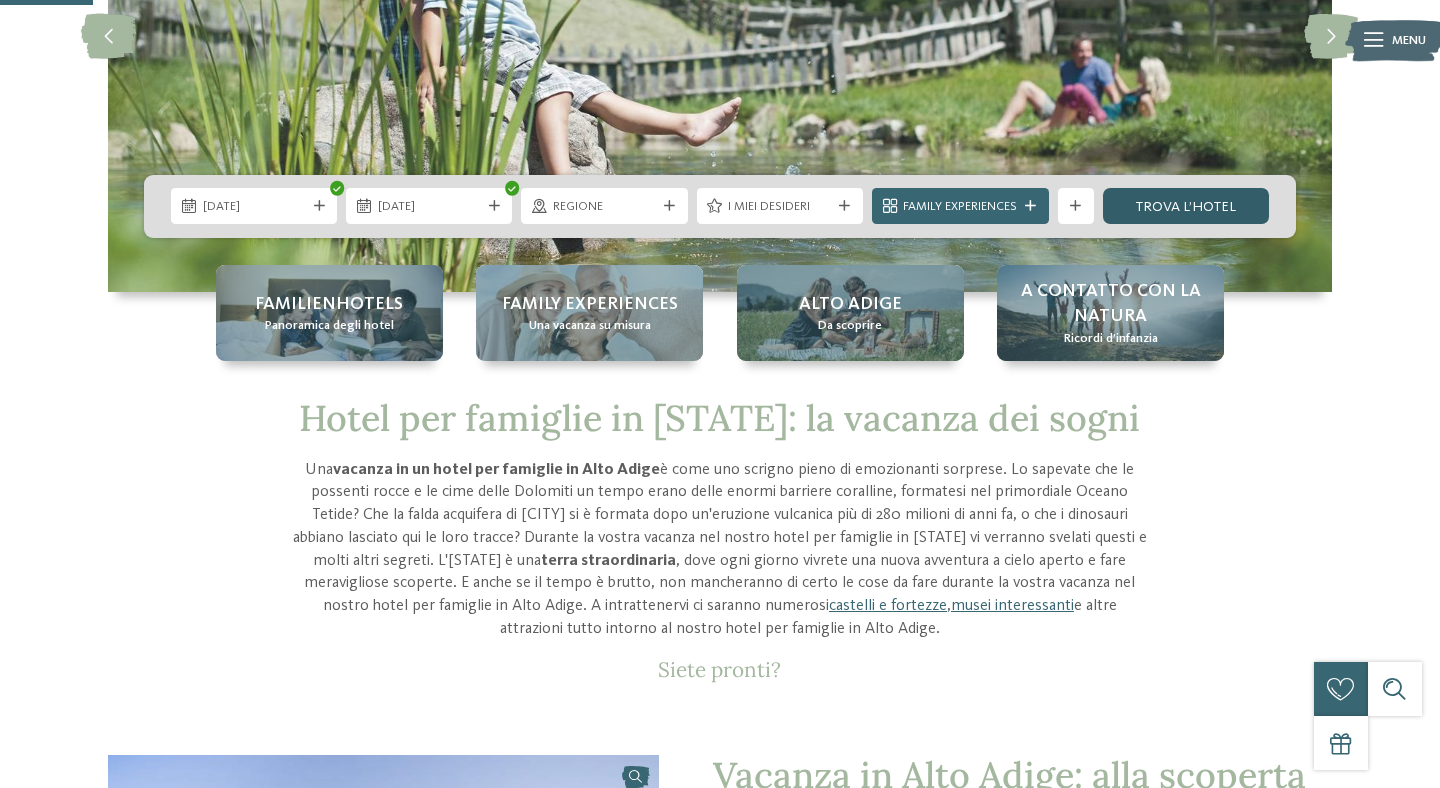click on "trova l’hotel" at bounding box center [1186, 206] 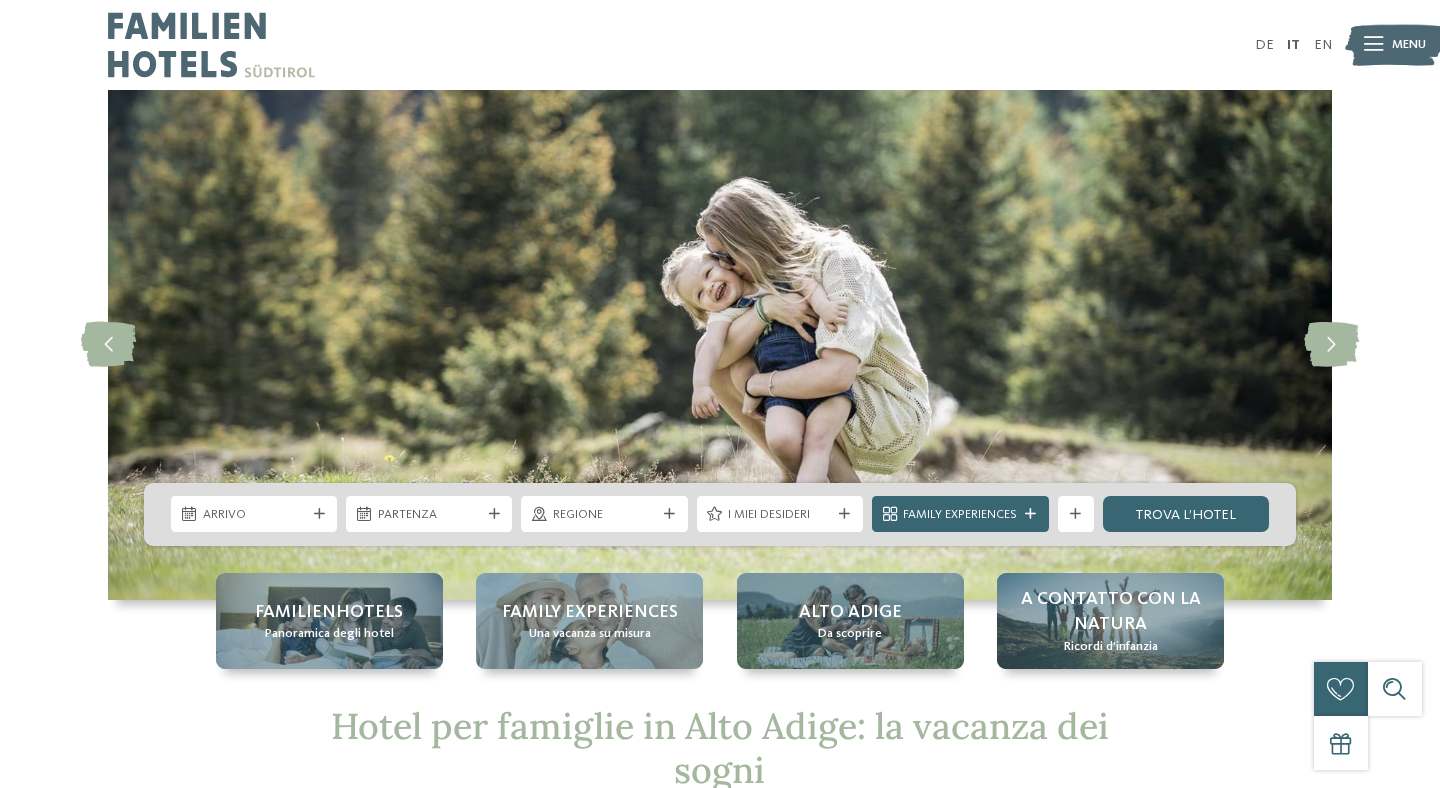 scroll, scrollTop: 0, scrollLeft: 0, axis: both 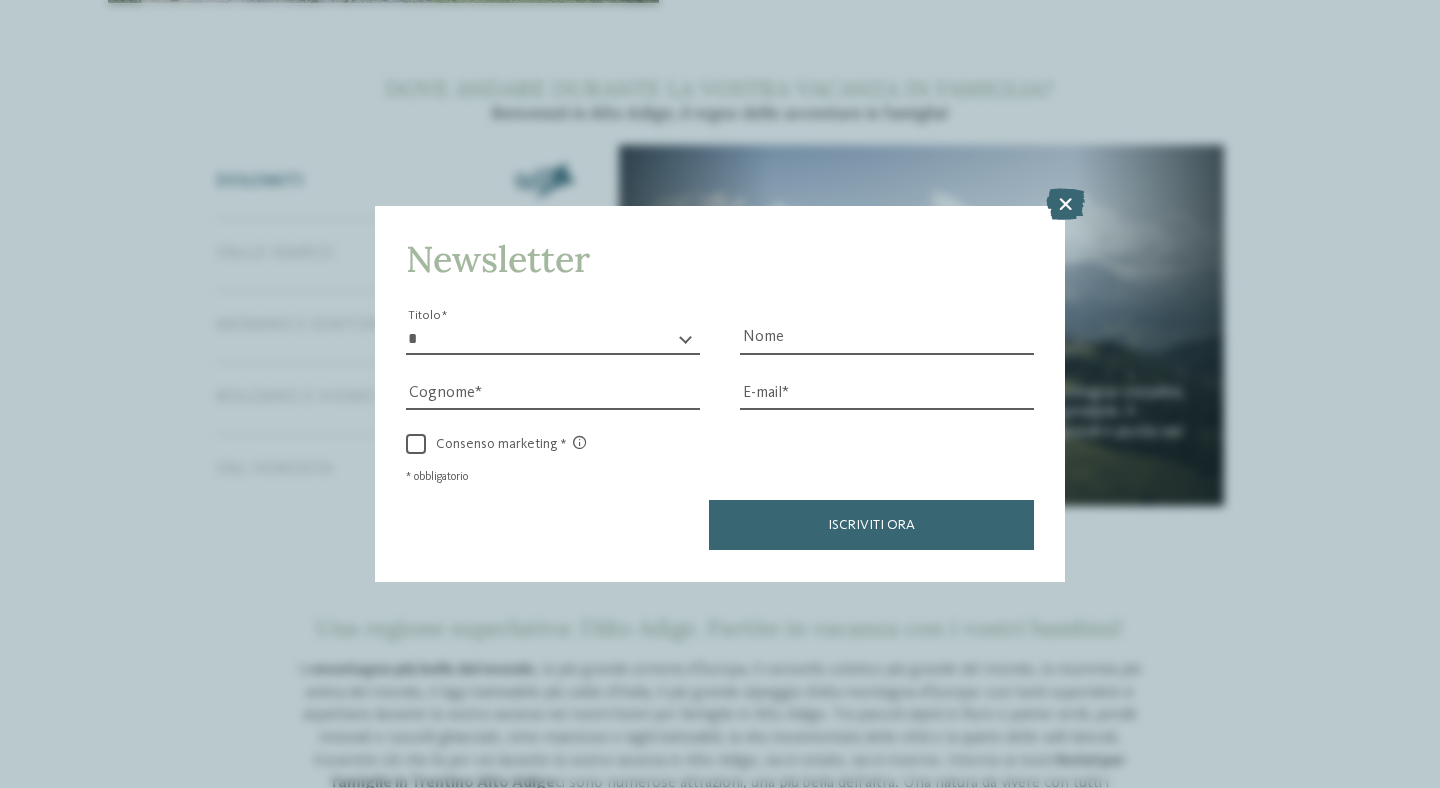 click at bounding box center (1065, 205) 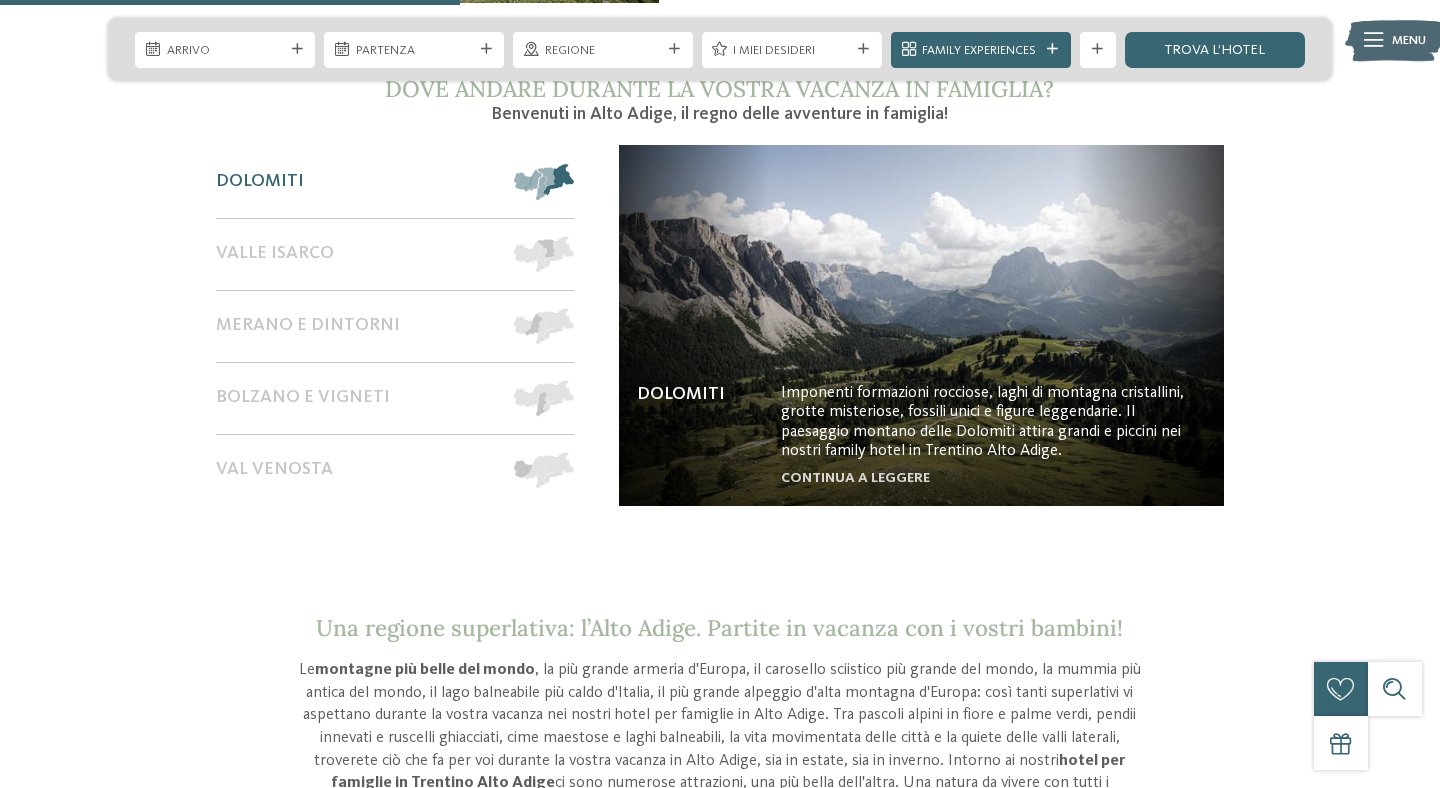 click on "Dolomiti" at bounding box center (356, 181) 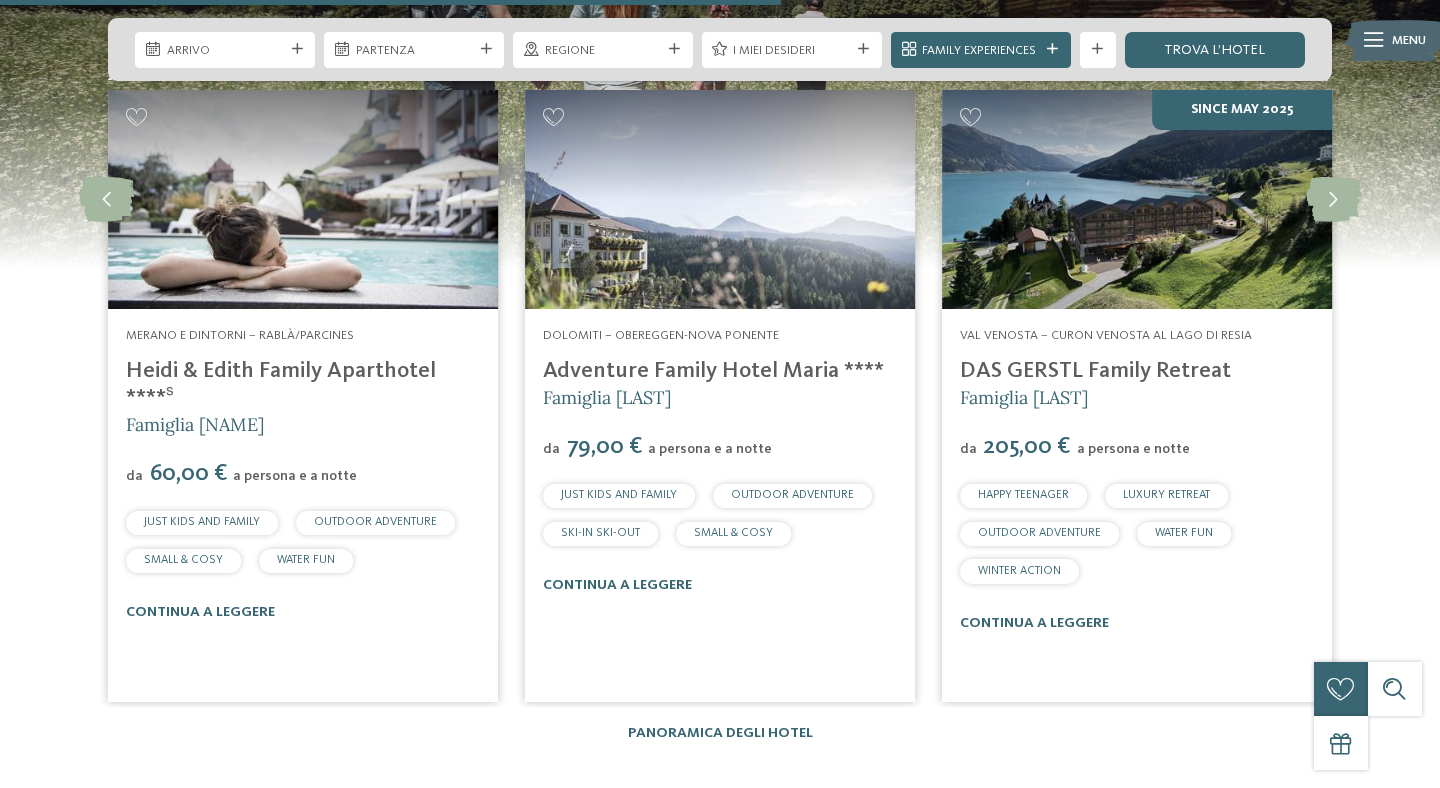 scroll, scrollTop: 2582, scrollLeft: 0, axis: vertical 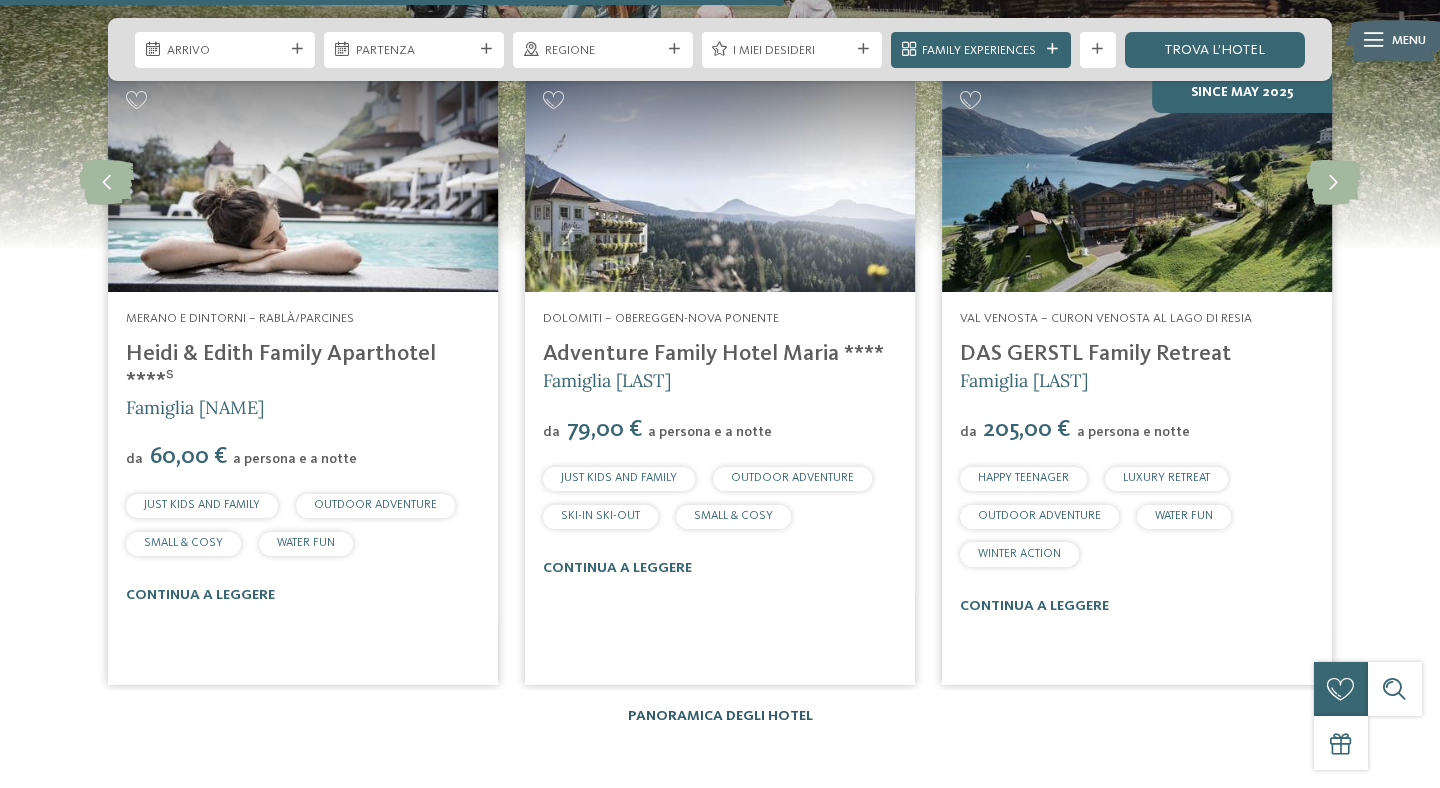 click on "Panoramica degli hotel" at bounding box center [720, 716] 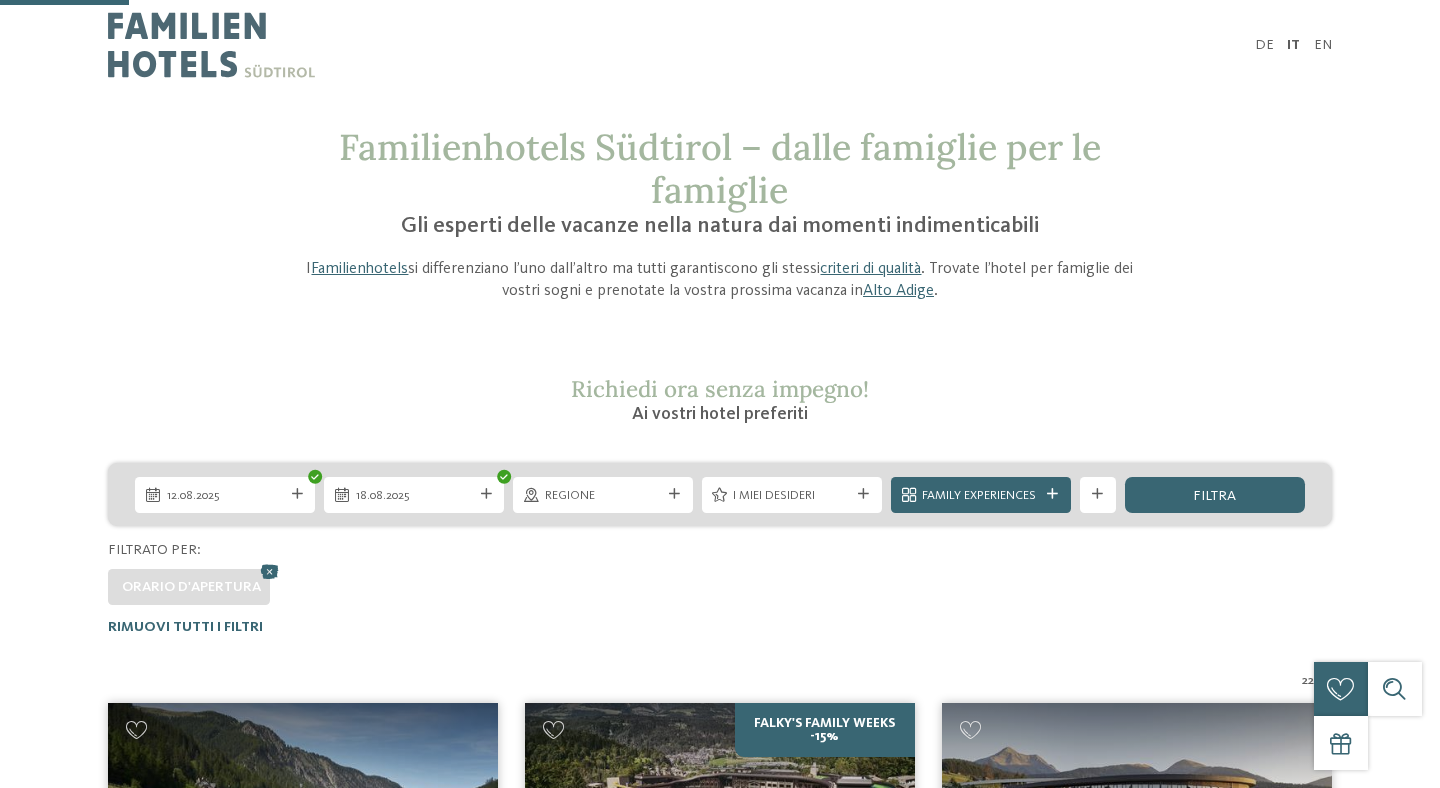 scroll, scrollTop: 579, scrollLeft: 0, axis: vertical 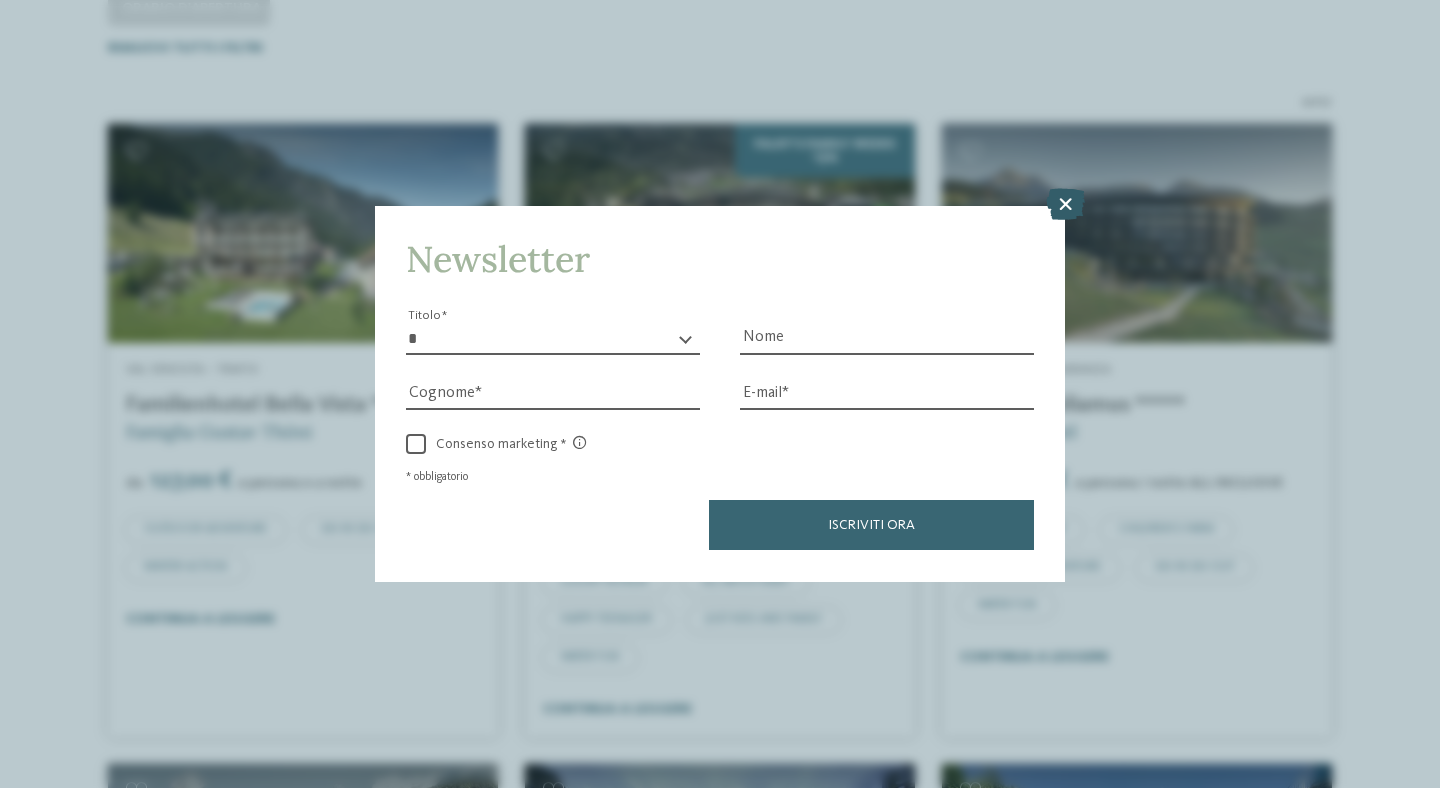 click at bounding box center (1065, 205) 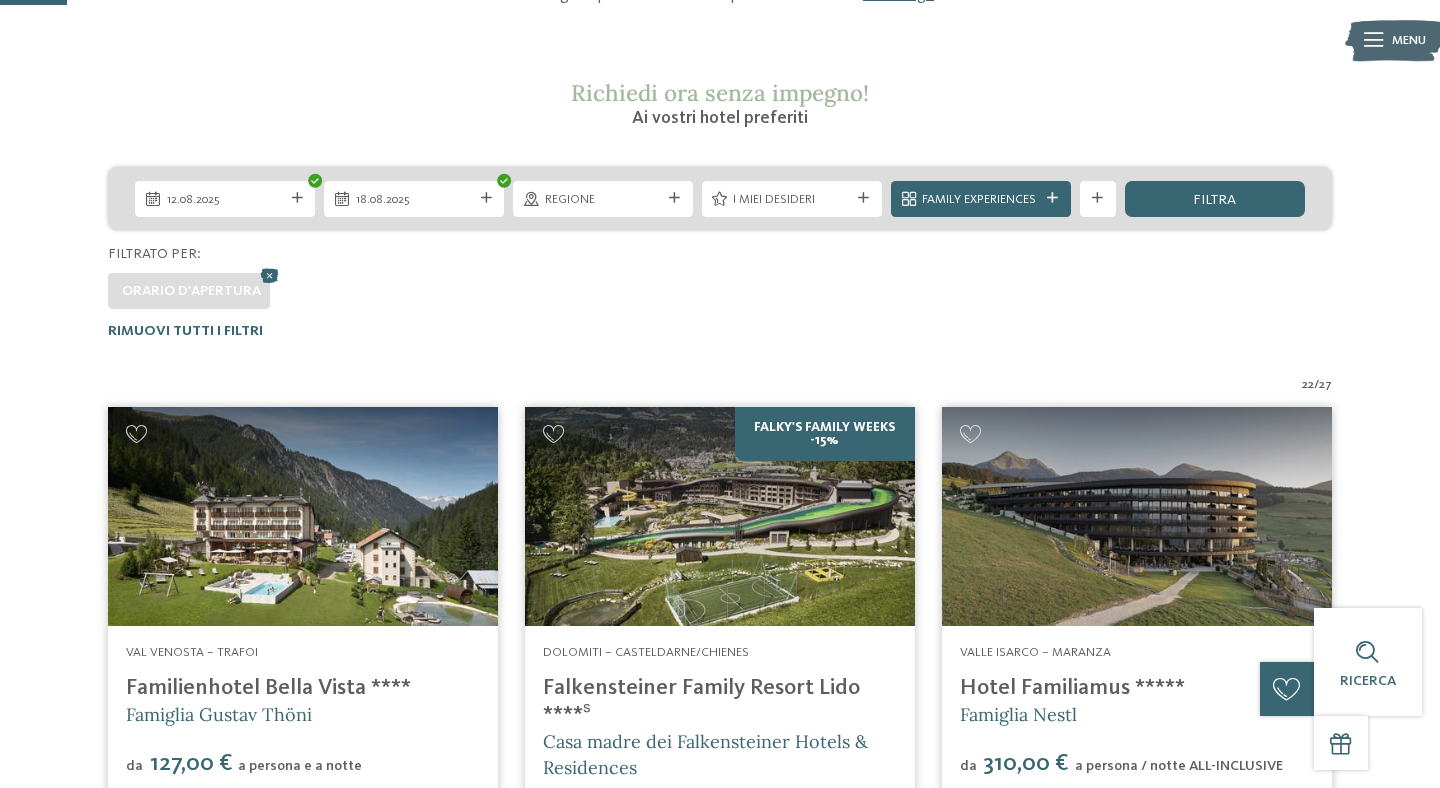 scroll, scrollTop: 266, scrollLeft: 0, axis: vertical 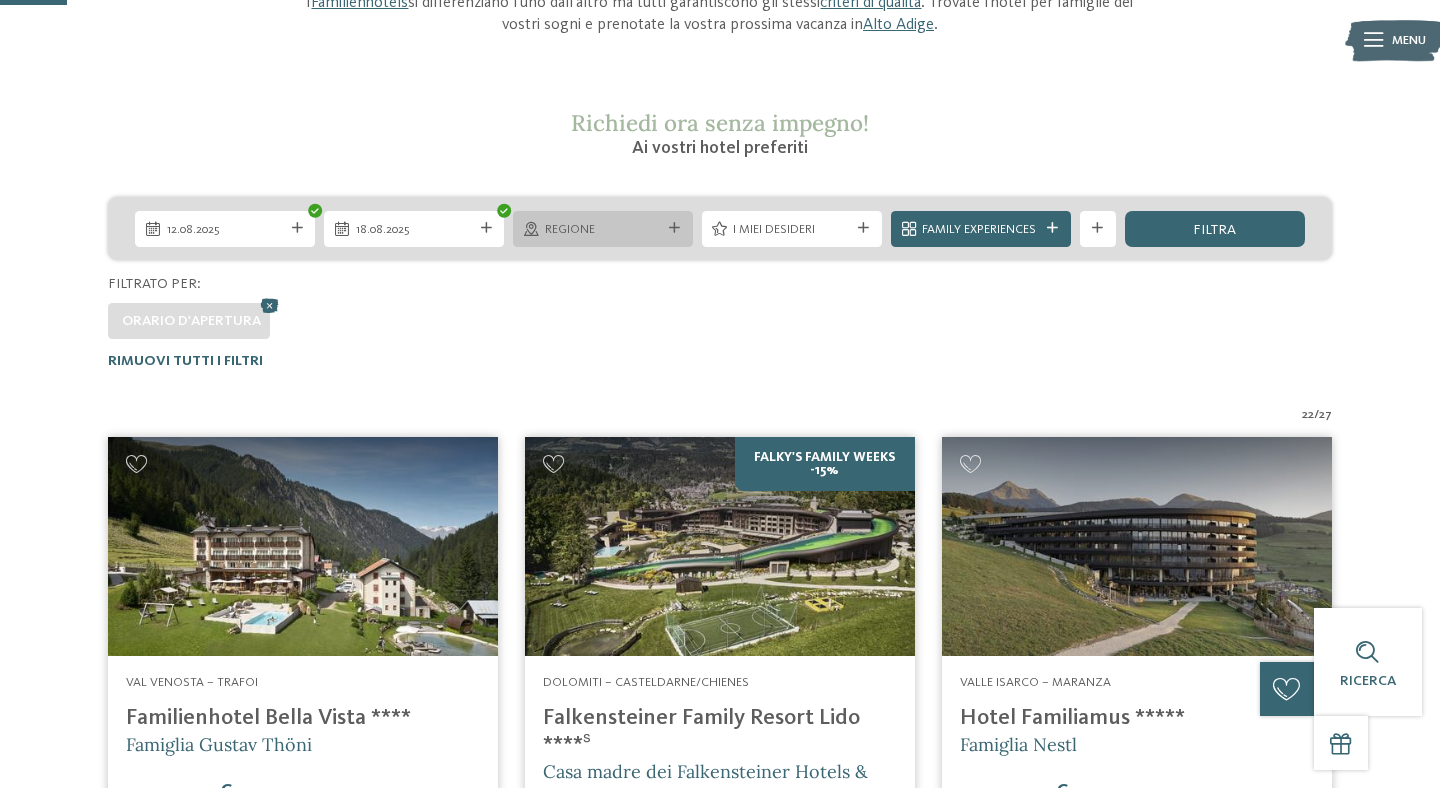 click on "Regione" at bounding box center (603, 228) 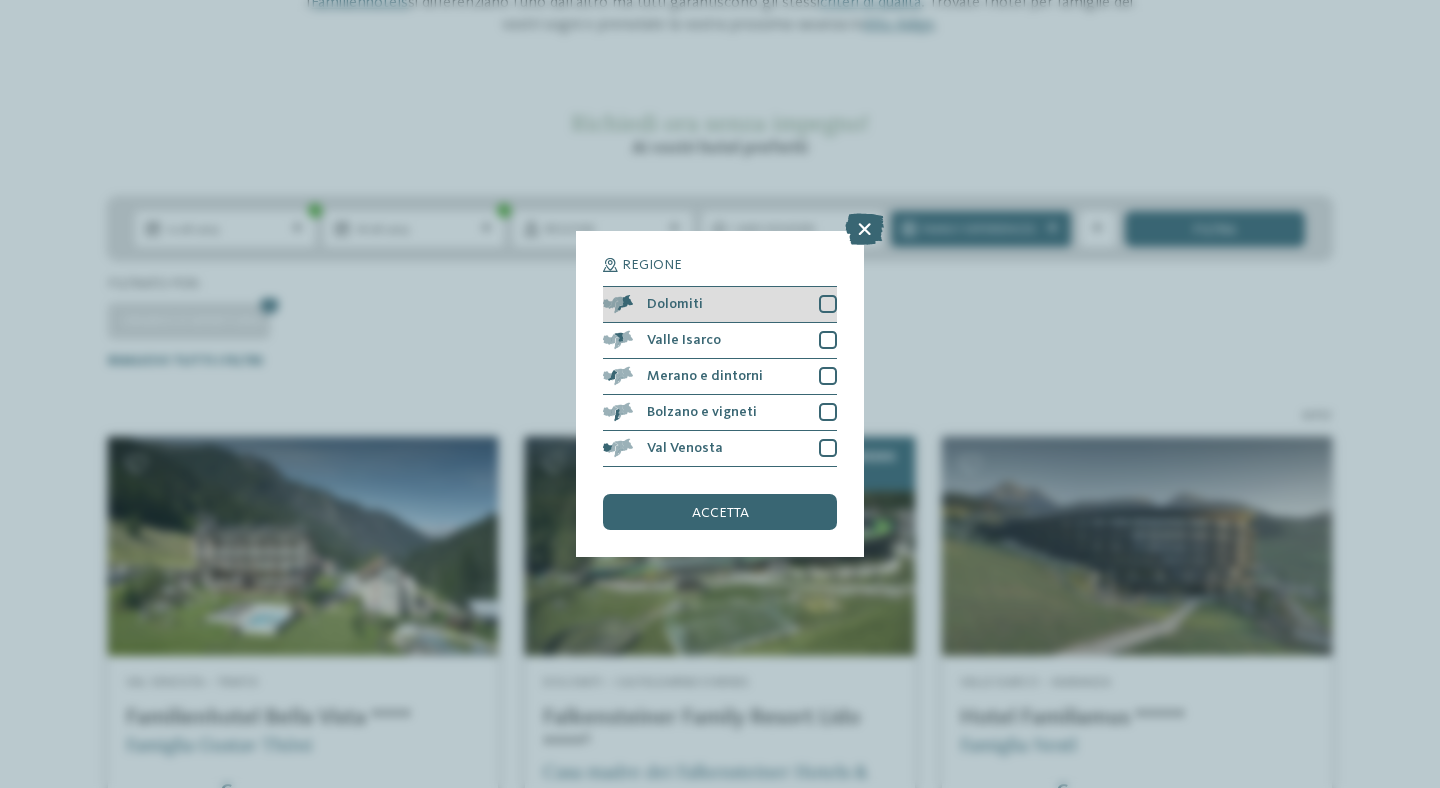 click on "Dolomiti" at bounding box center (720, 305) 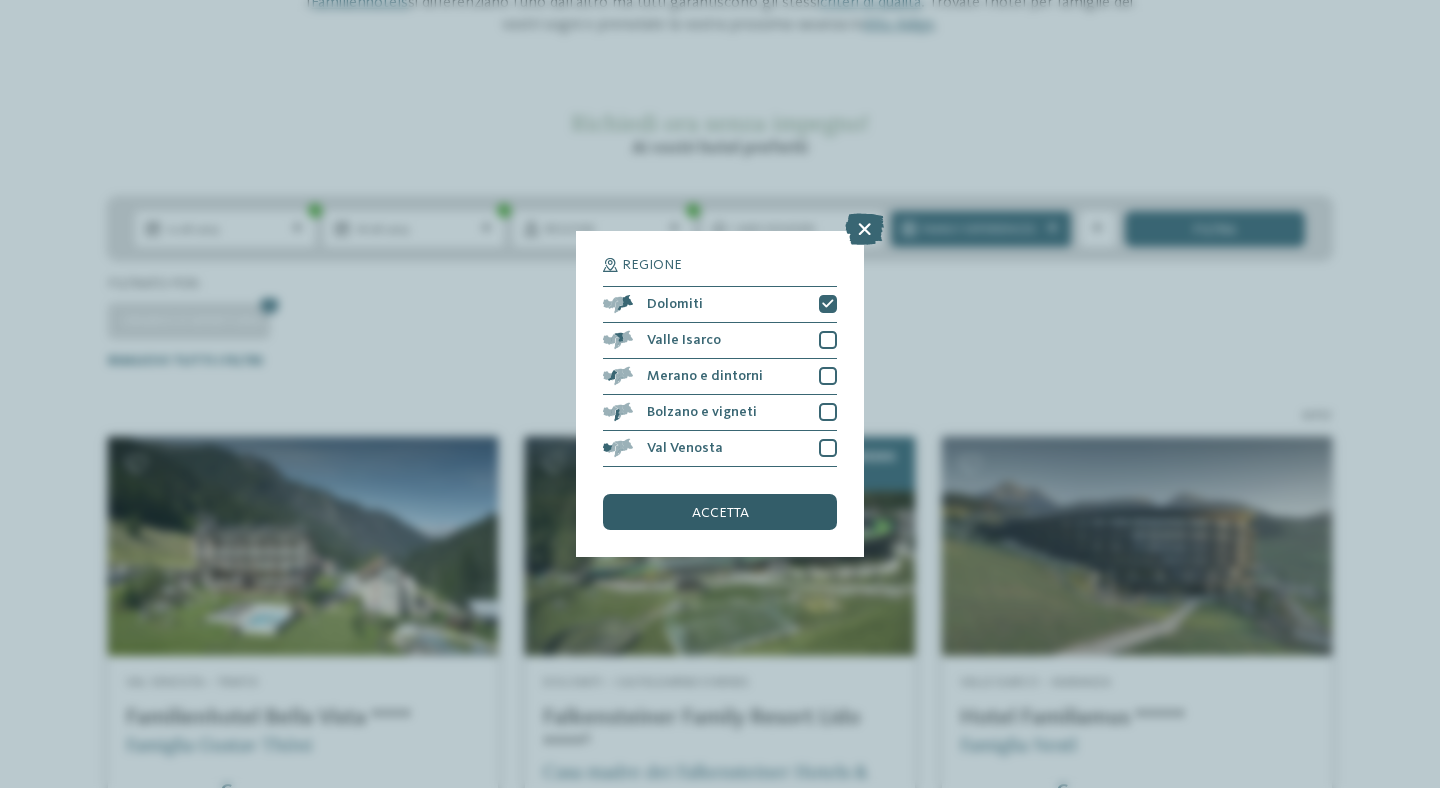 click on "accetta" at bounding box center (720, 513) 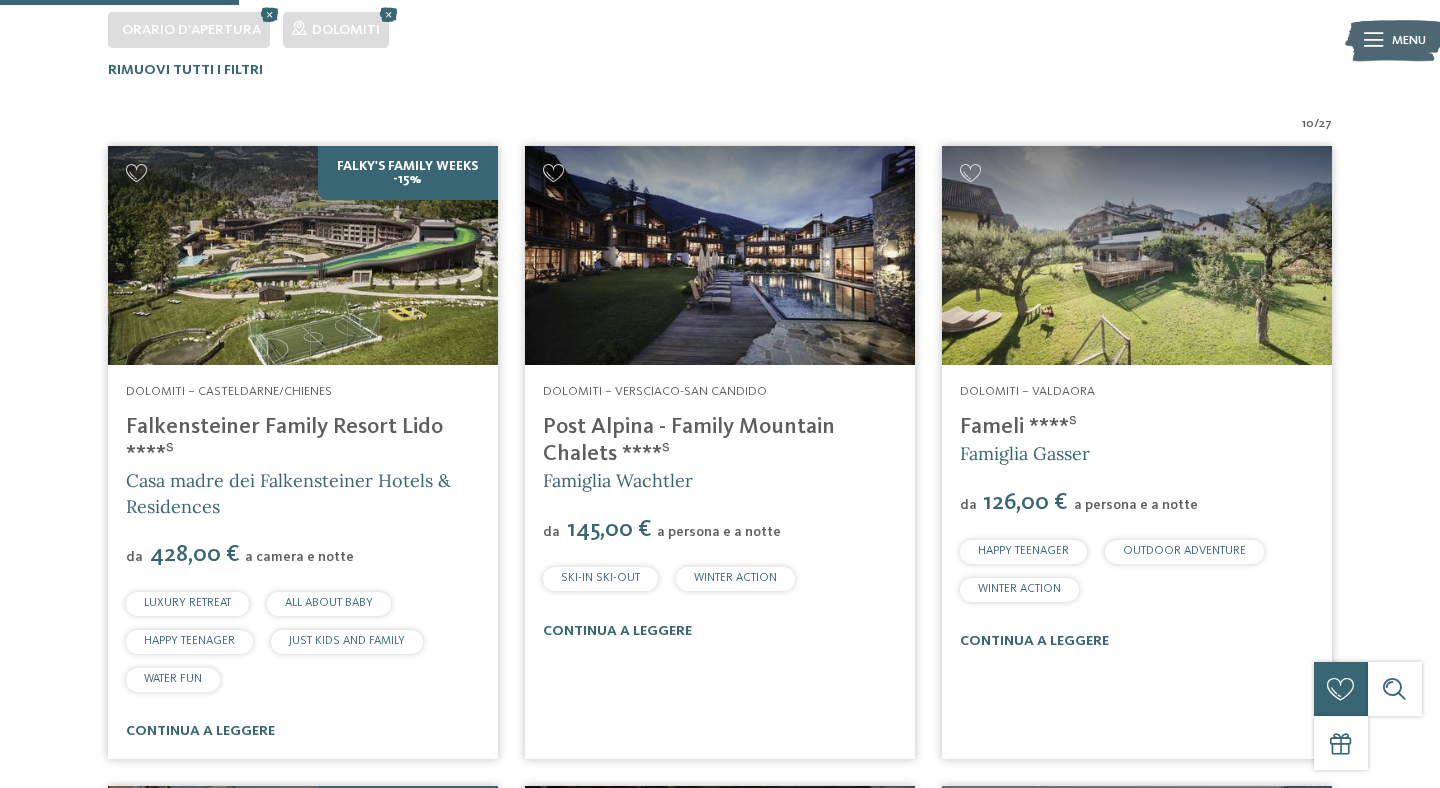 scroll, scrollTop: 558, scrollLeft: 0, axis: vertical 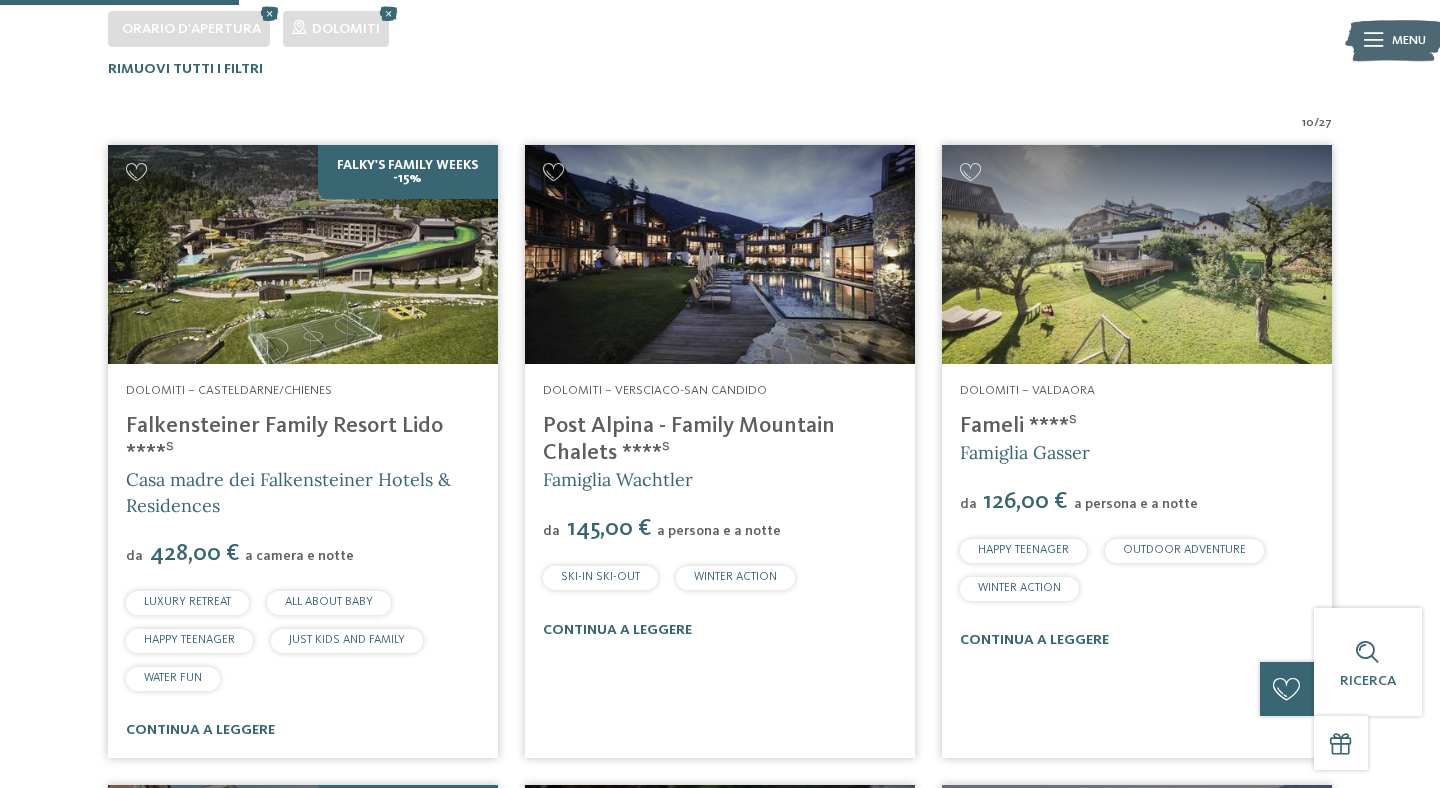 click on "Familienhotels Südtirol – dalle famiglie per le famiglie
Gli esperti delle vacanze nella natura dai momenti indimenticabili
I  Familienhotels  si differenziano l’uno dall’altro ma tutti garantiscono gli stessi  criteri di qualità . Trovate l’hotel per famiglie dei vostri sogni e prenotate la vostra prossima vacanza in  [REGION].
10 /" at bounding box center [720, 1082] 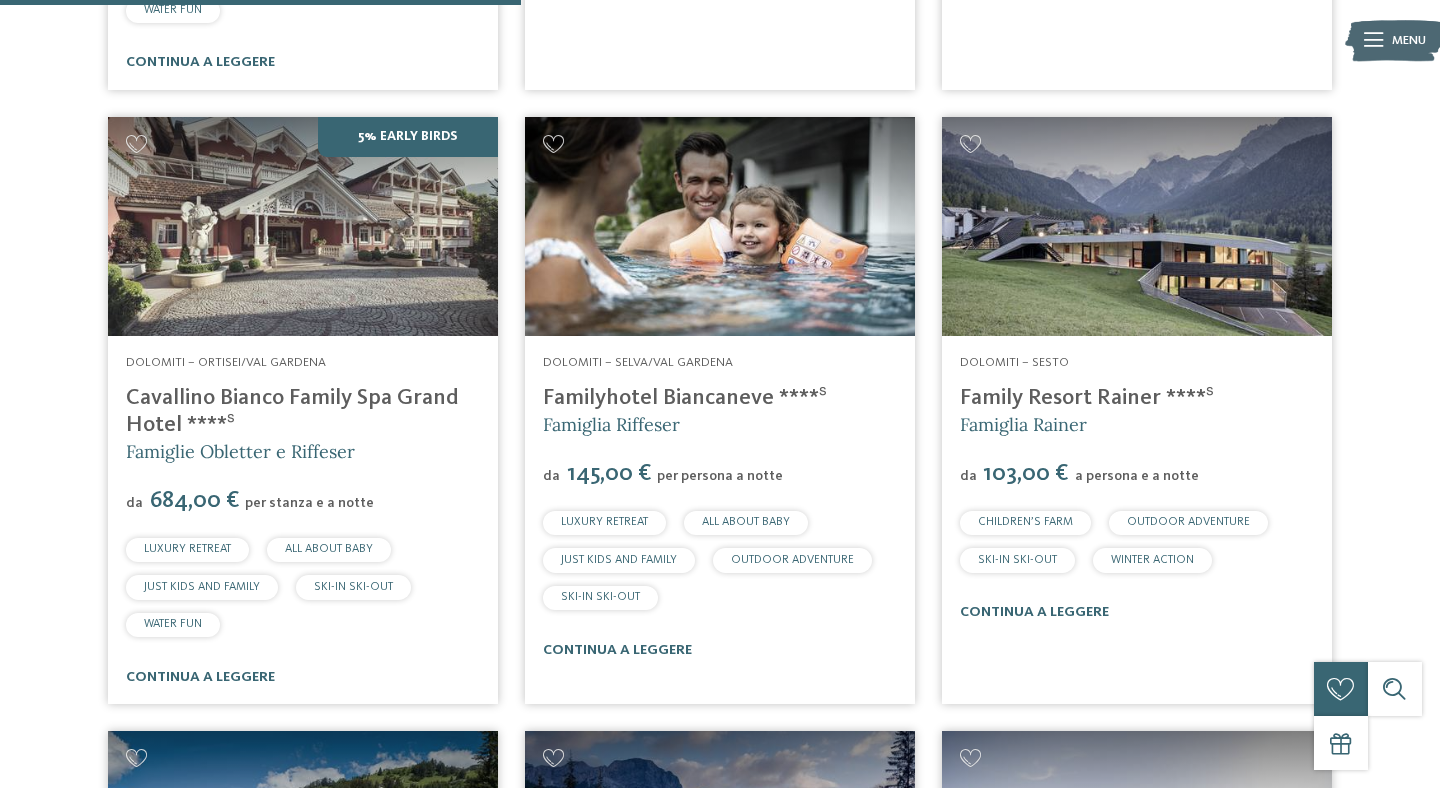 scroll, scrollTop: 1214, scrollLeft: 0, axis: vertical 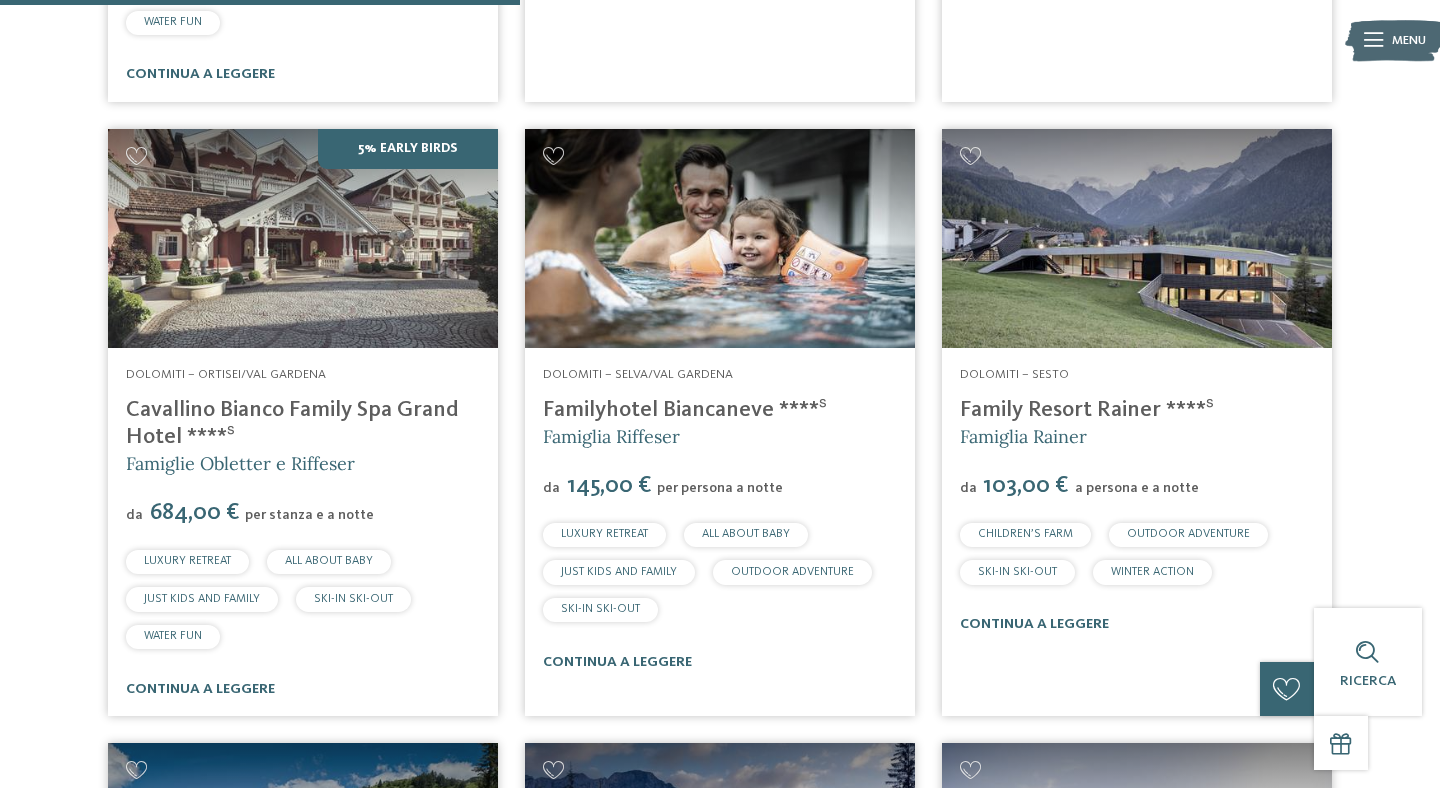click on "Cavallino Bianco Family Spa Grand Hotel ****ˢ" at bounding box center [292, 423] 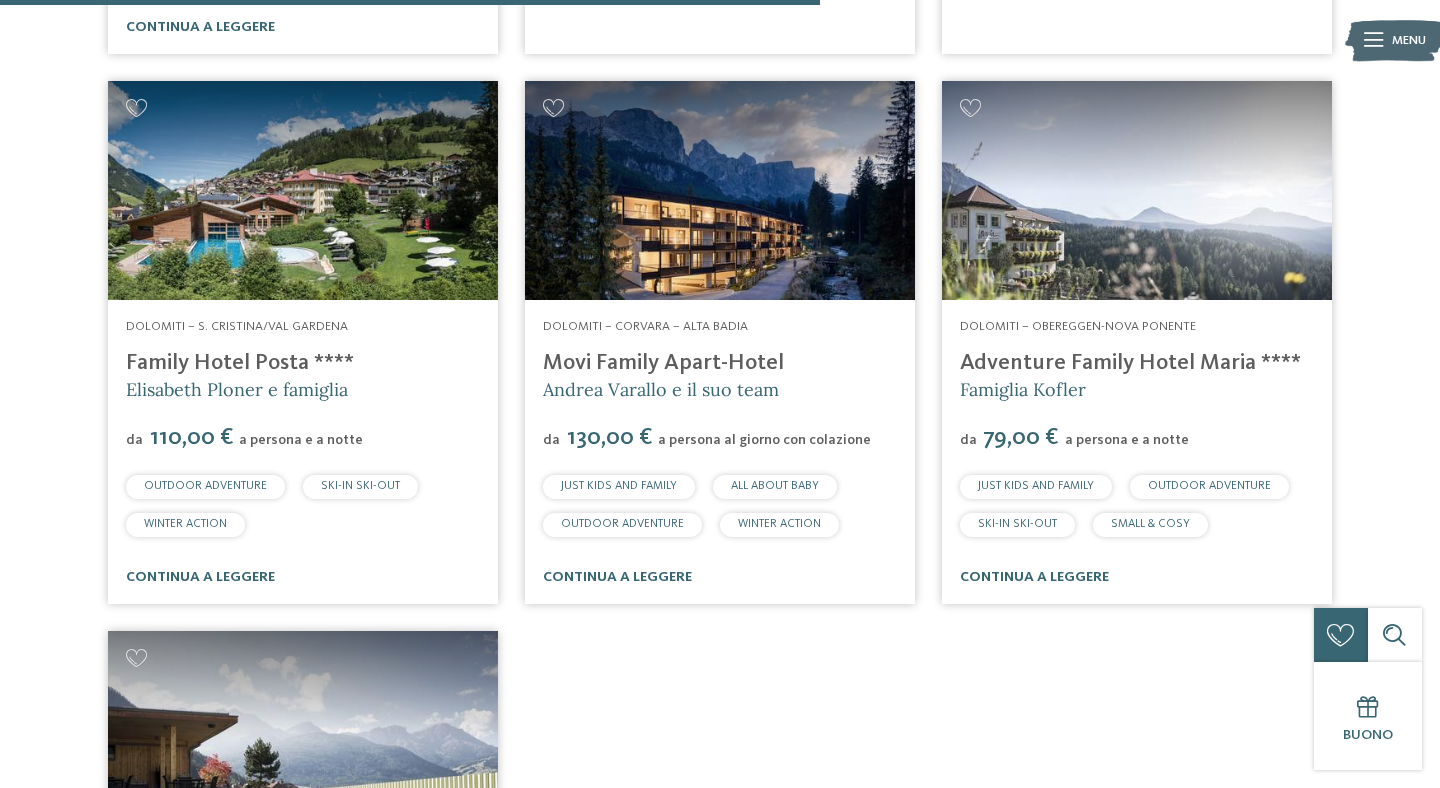 scroll, scrollTop: 1978, scrollLeft: 0, axis: vertical 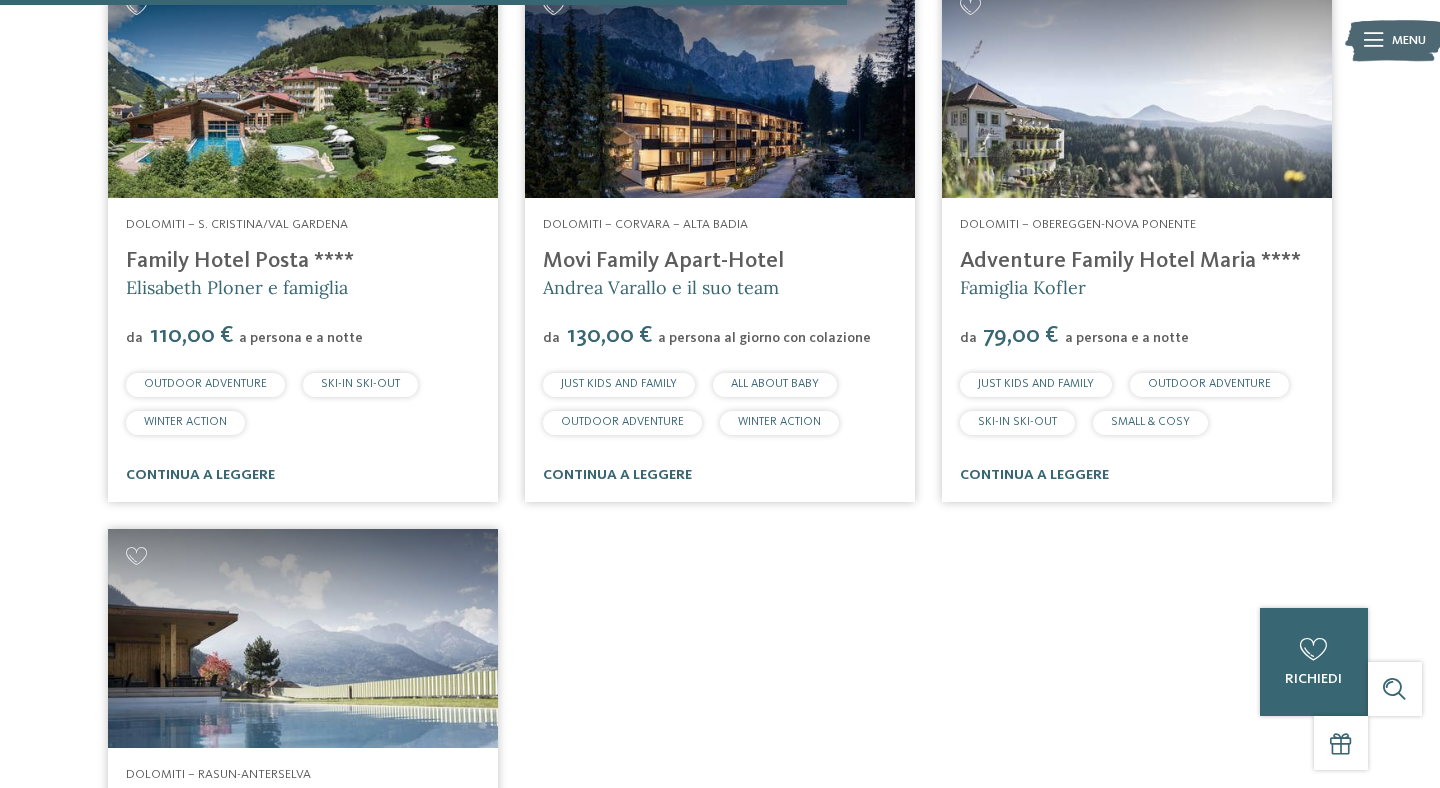 click on "Movi Family Apart-Hotel" at bounding box center [663, 261] 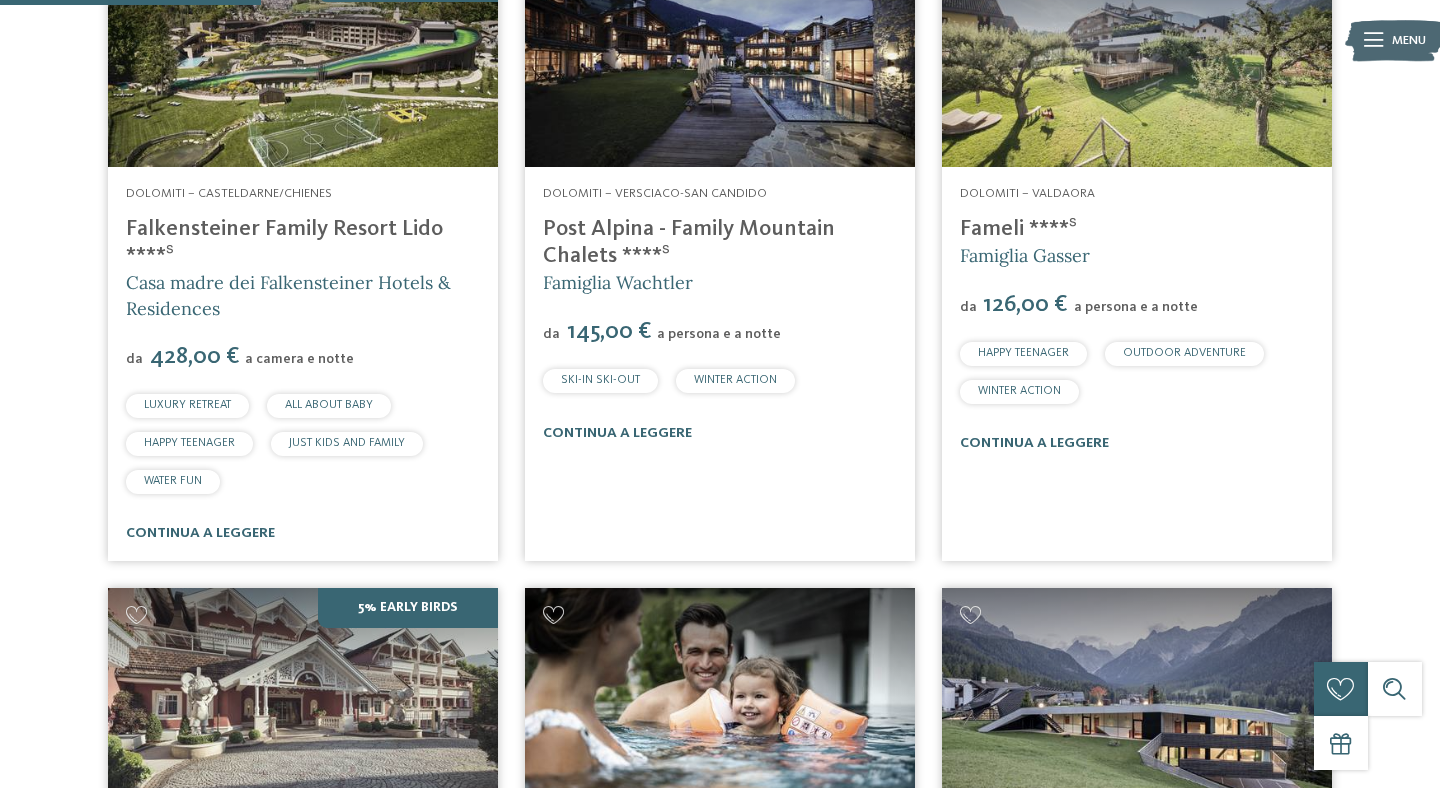 scroll, scrollTop: 0, scrollLeft: 0, axis: both 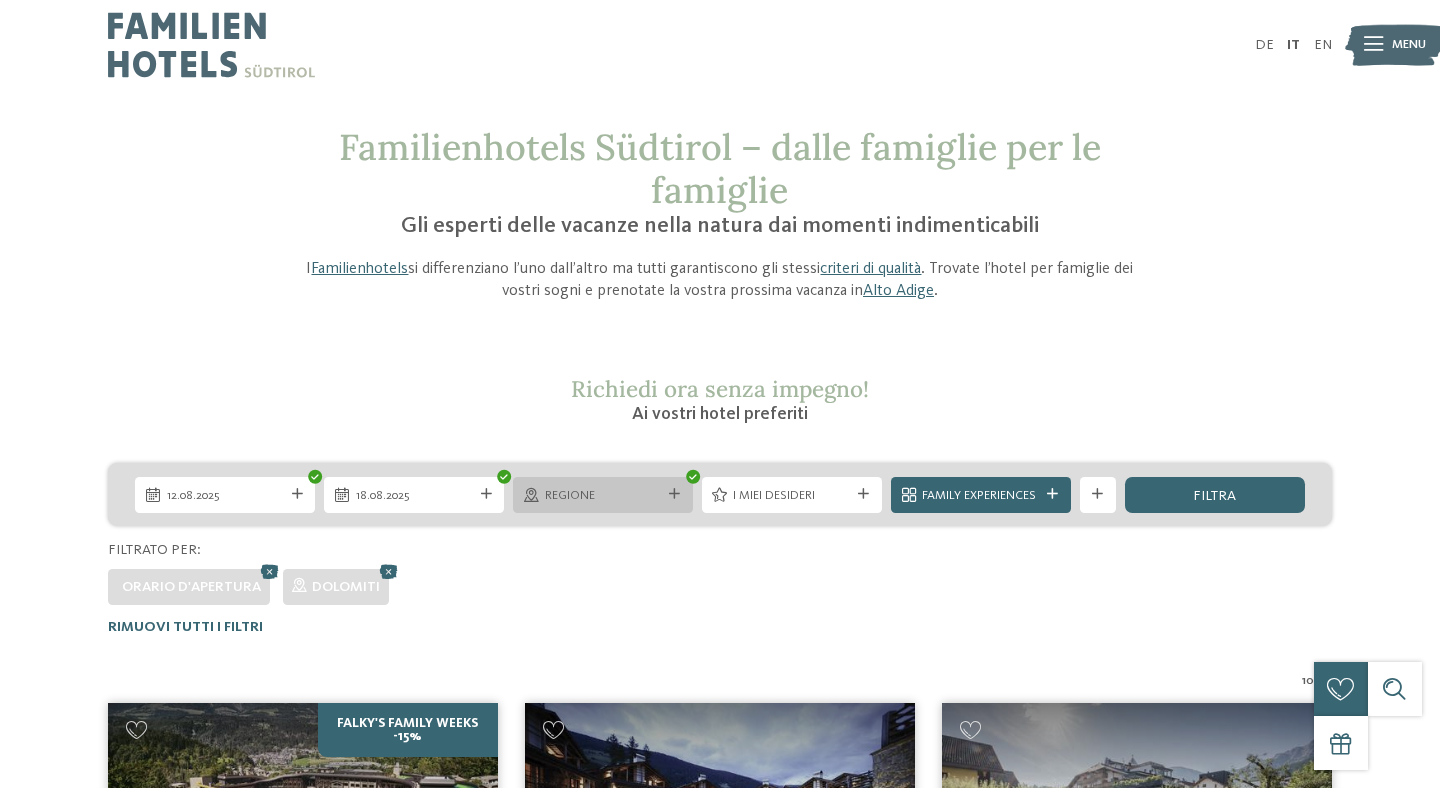 click on "Regione" at bounding box center (603, 496) 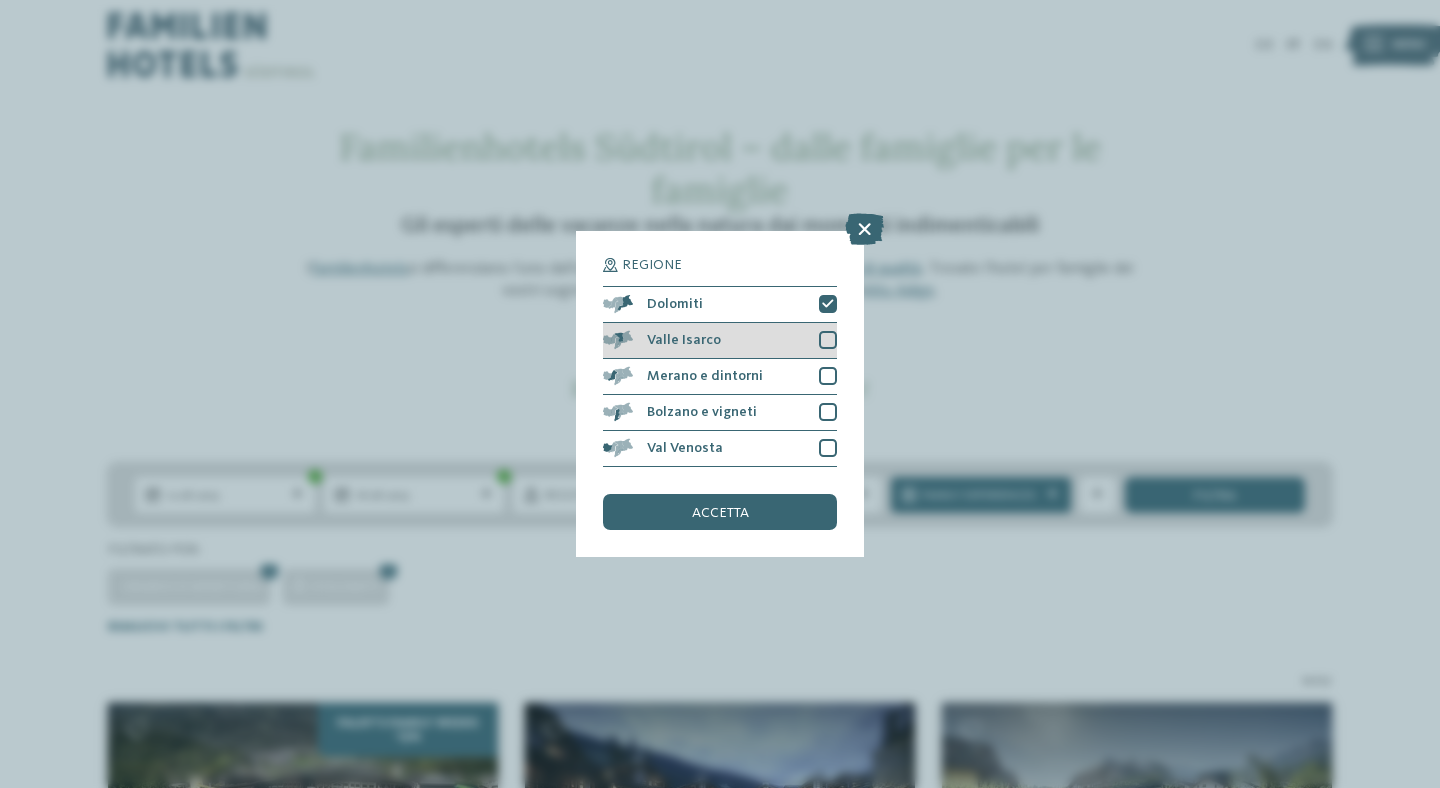 click at bounding box center [828, 340] 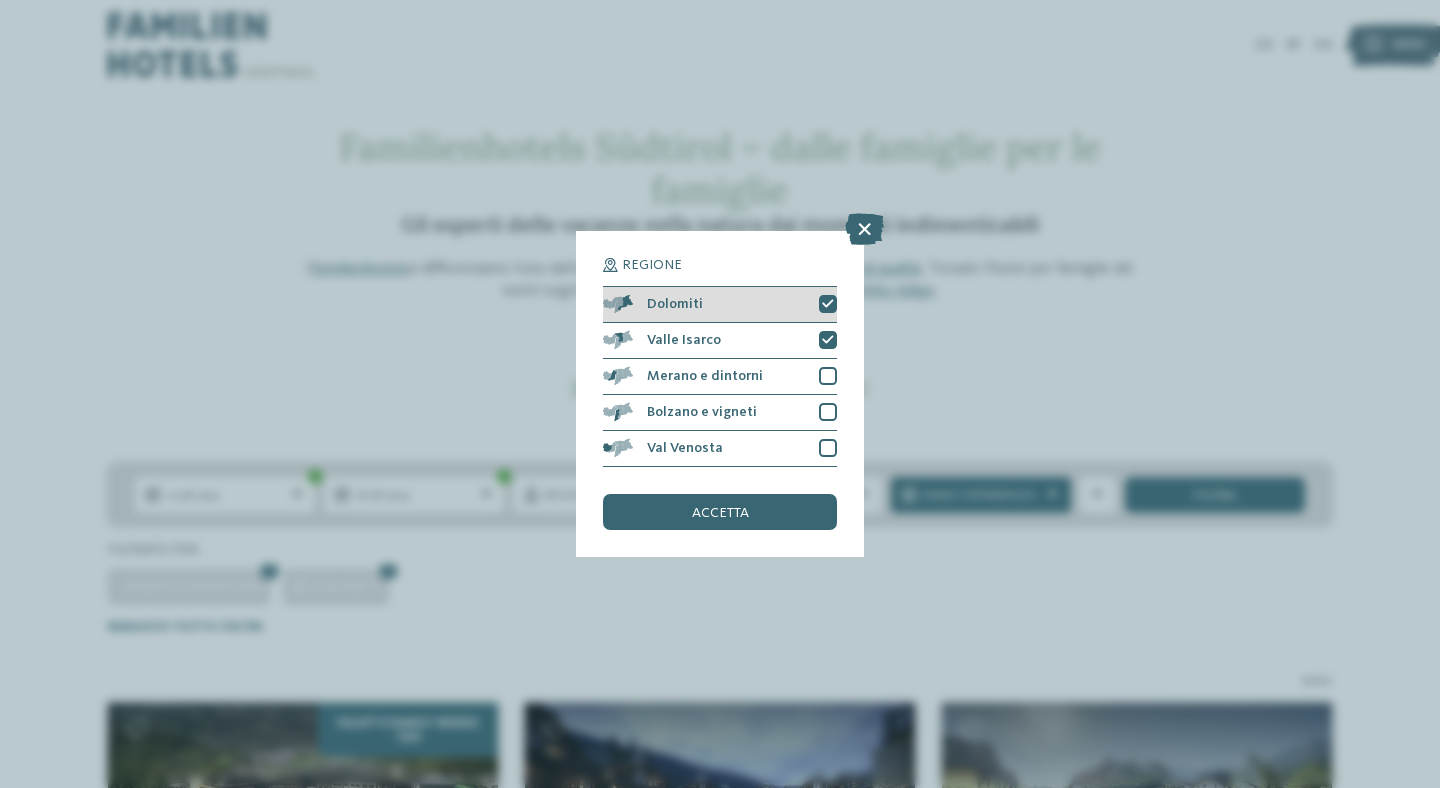 click at bounding box center [828, 304] 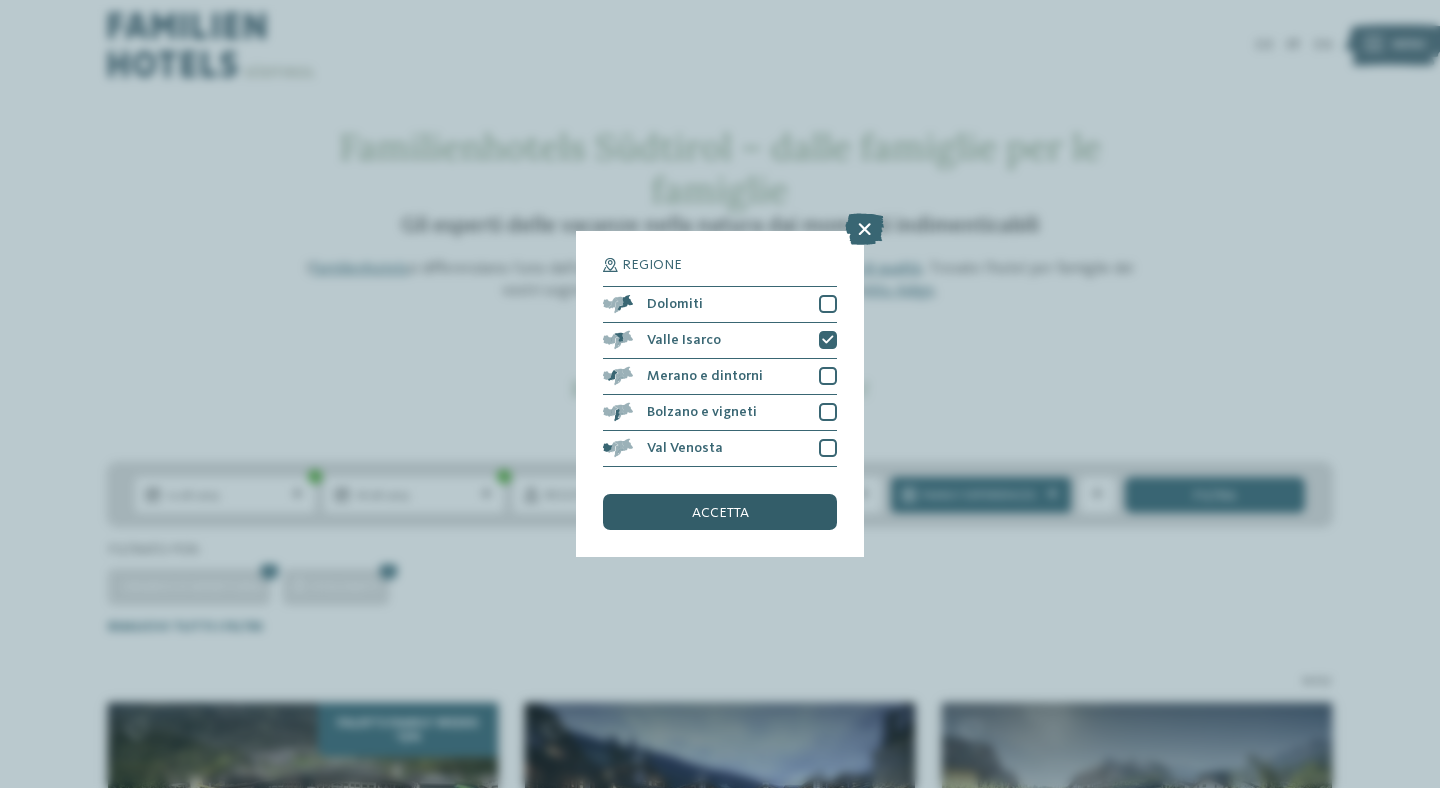 click on "accetta" at bounding box center [720, 513] 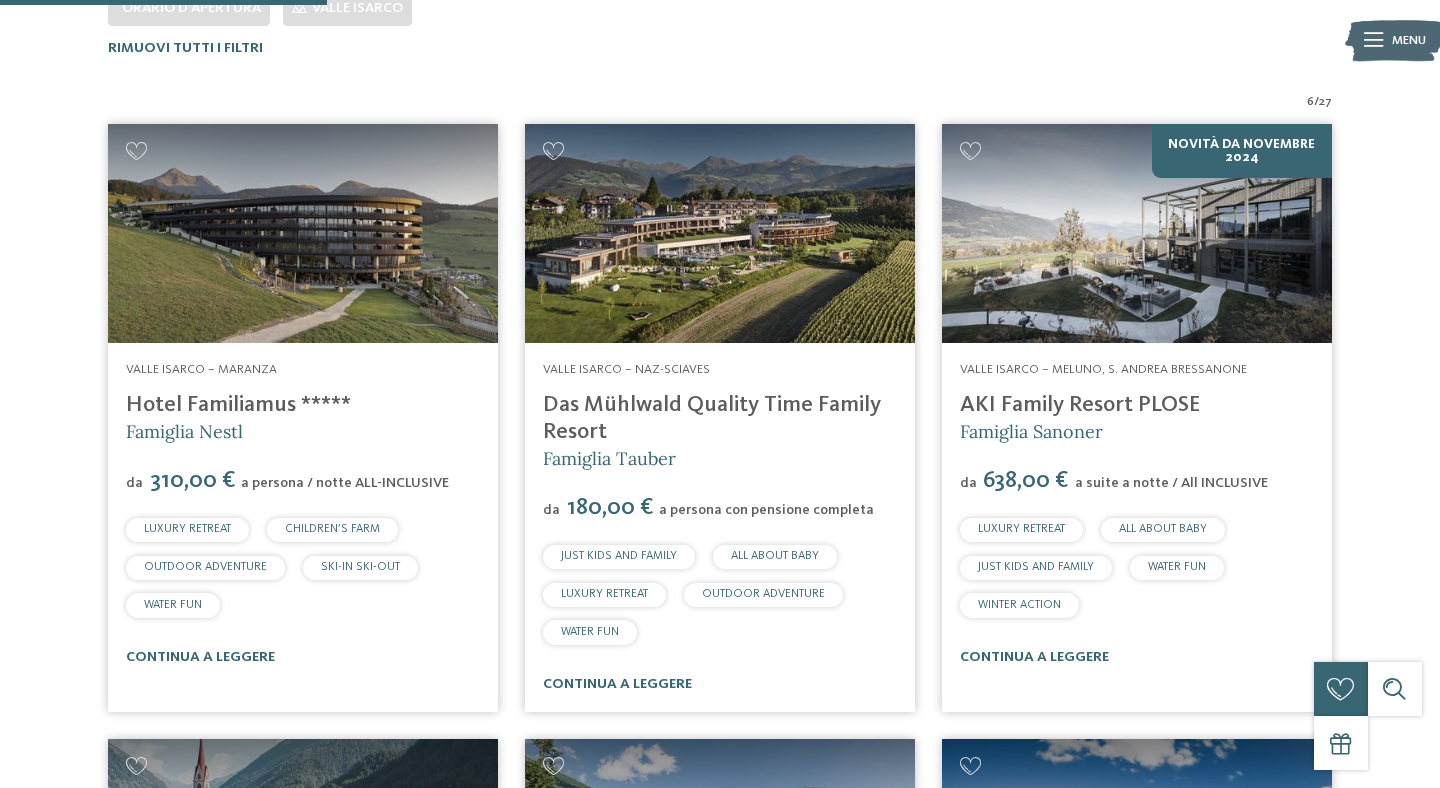 scroll, scrollTop: 579, scrollLeft: 0, axis: vertical 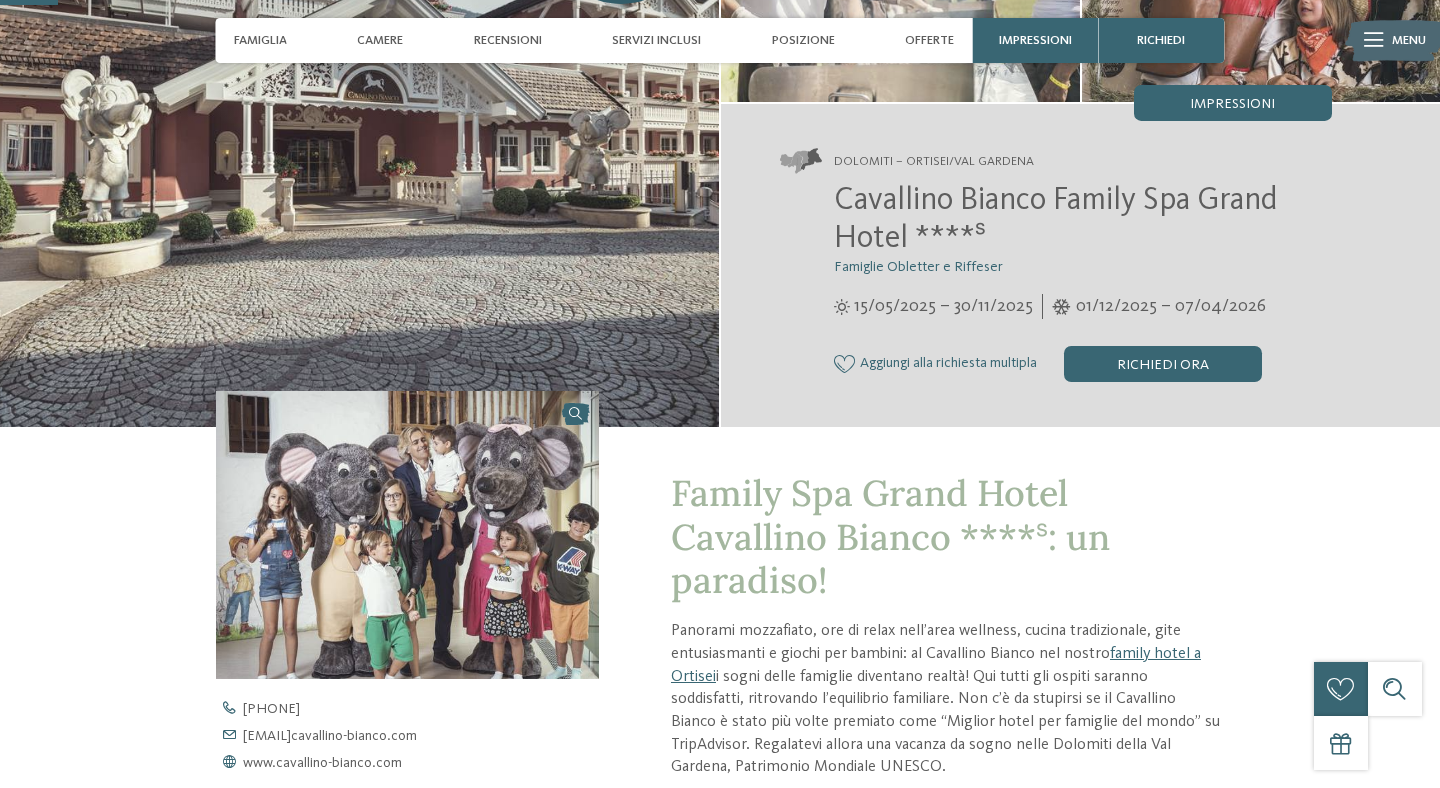 click on "Cavallino Bianco Family Spa Grand Hotel ****ˢ" at bounding box center (1055, 220) 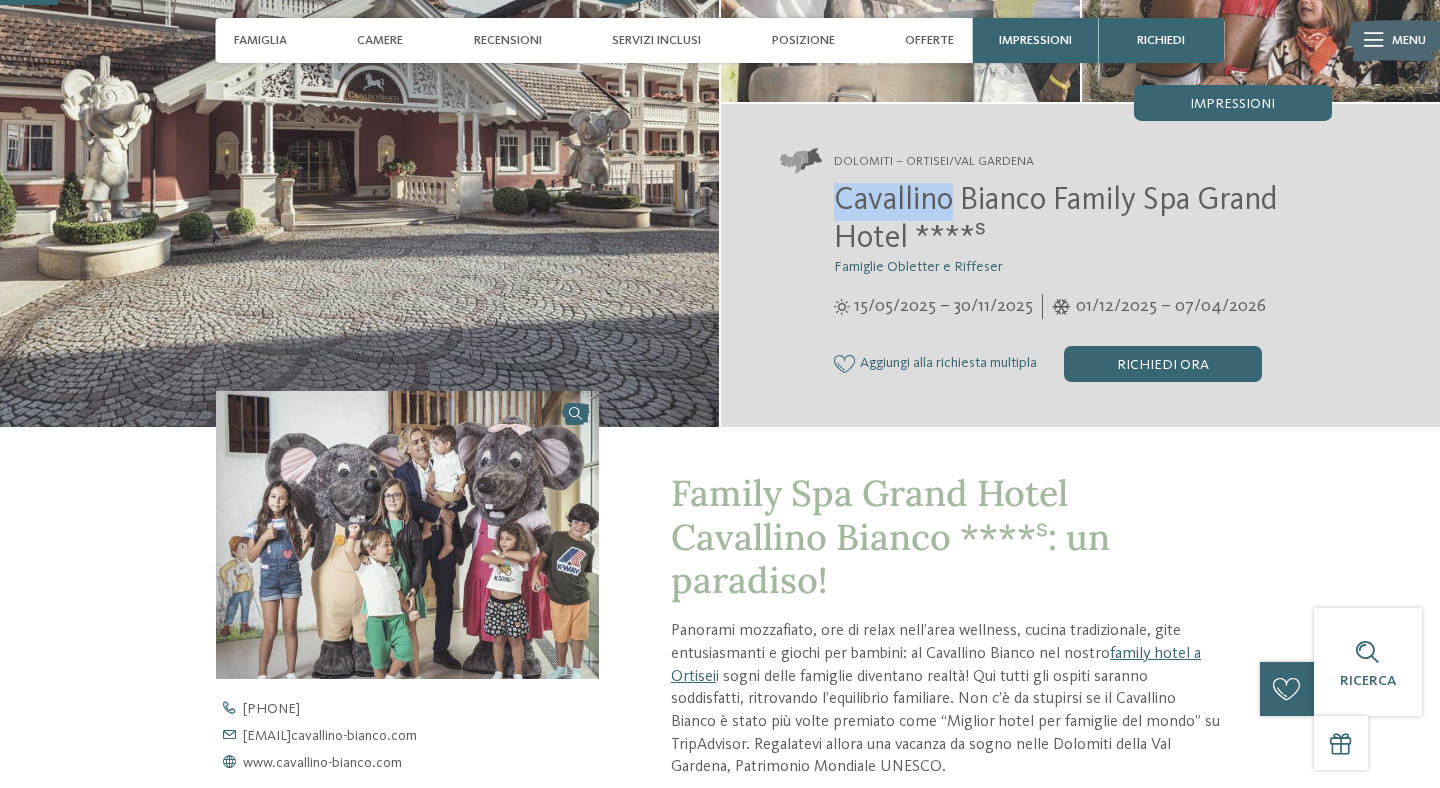 click on "Cavallino Bianco Family Spa Grand Hotel ****ˢ" at bounding box center [1055, 220] 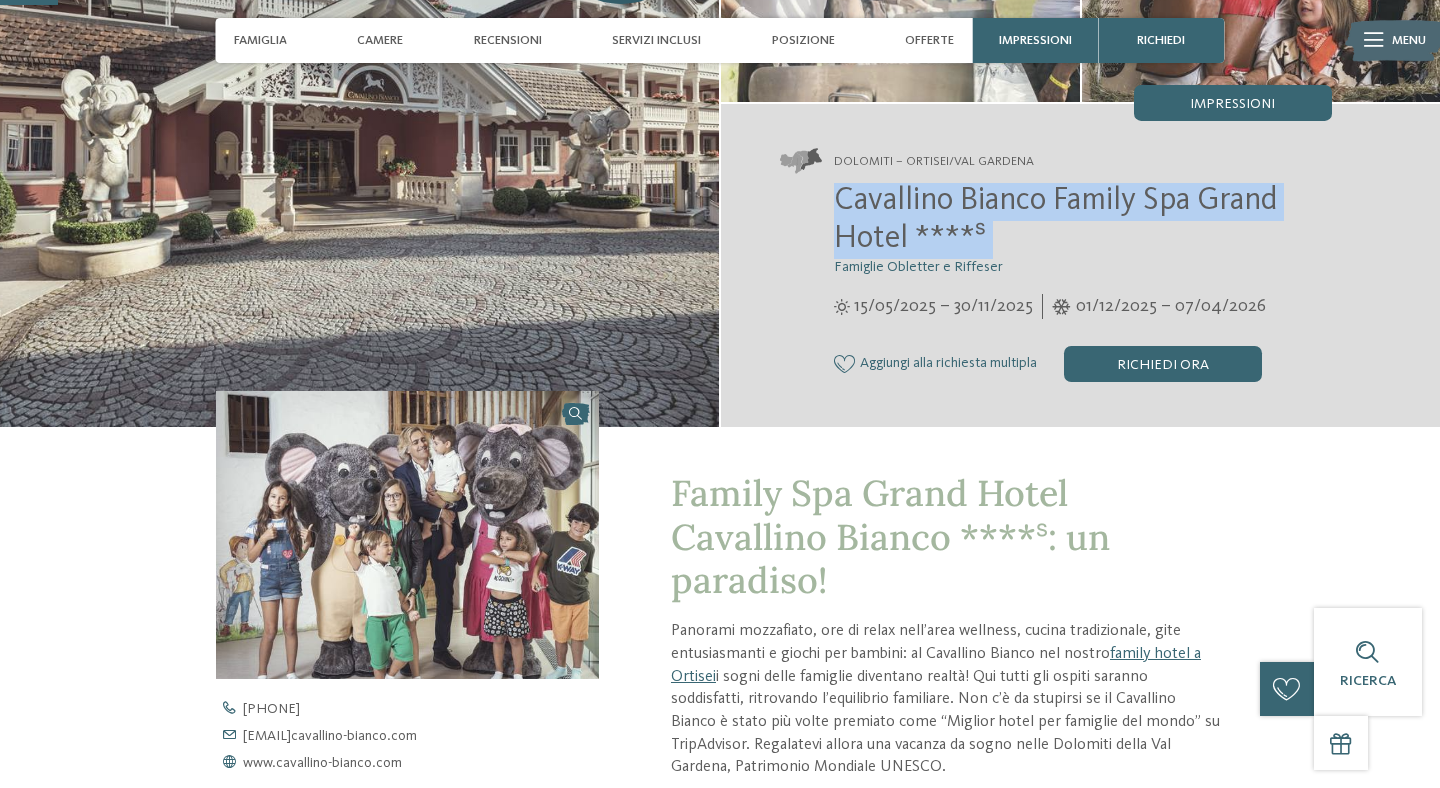 click on "Cavallino Bianco Family Spa Grand Hotel ****ˢ" at bounding box center [1055, 220] 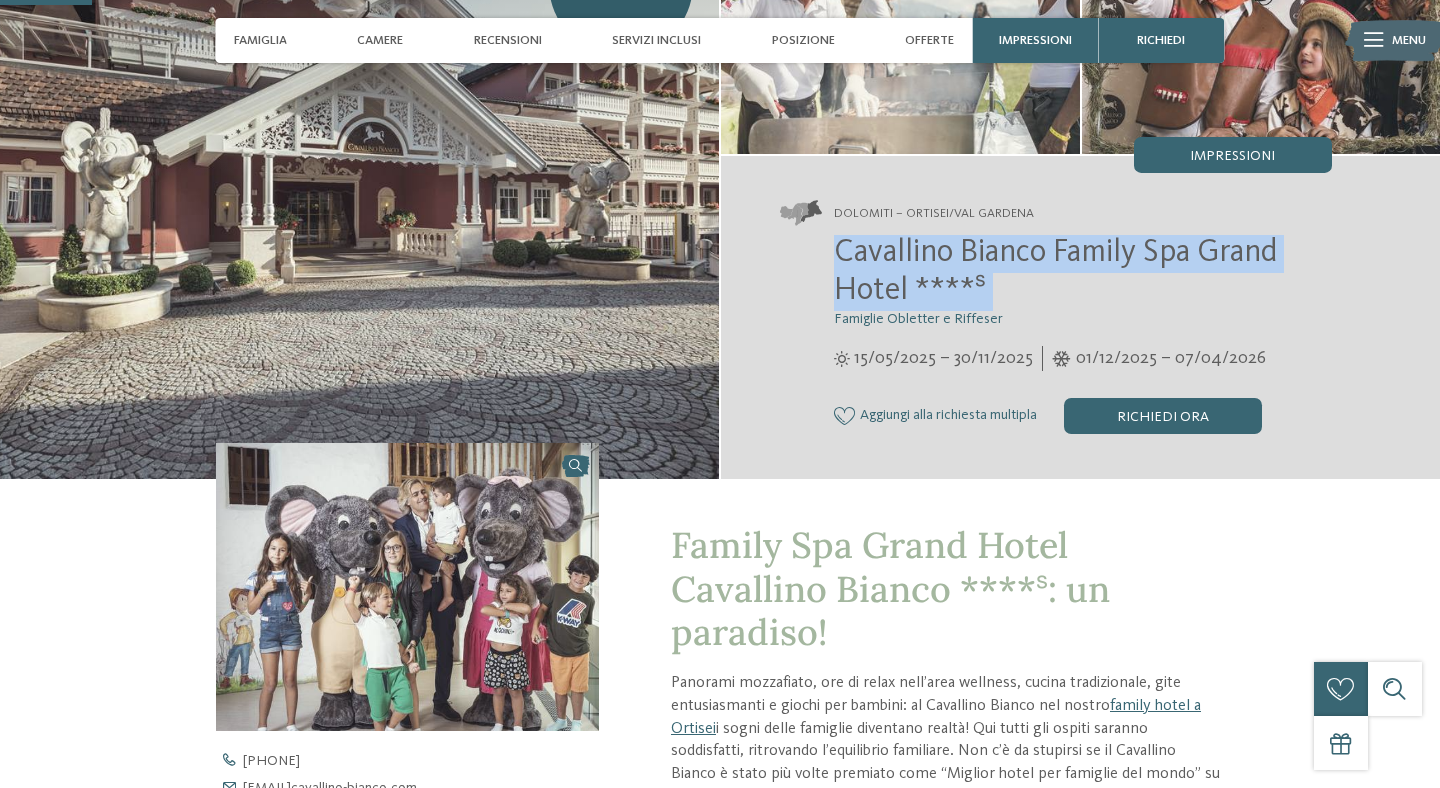 scroll, scrollTop: 0, scrollLeft: 0, axis: both 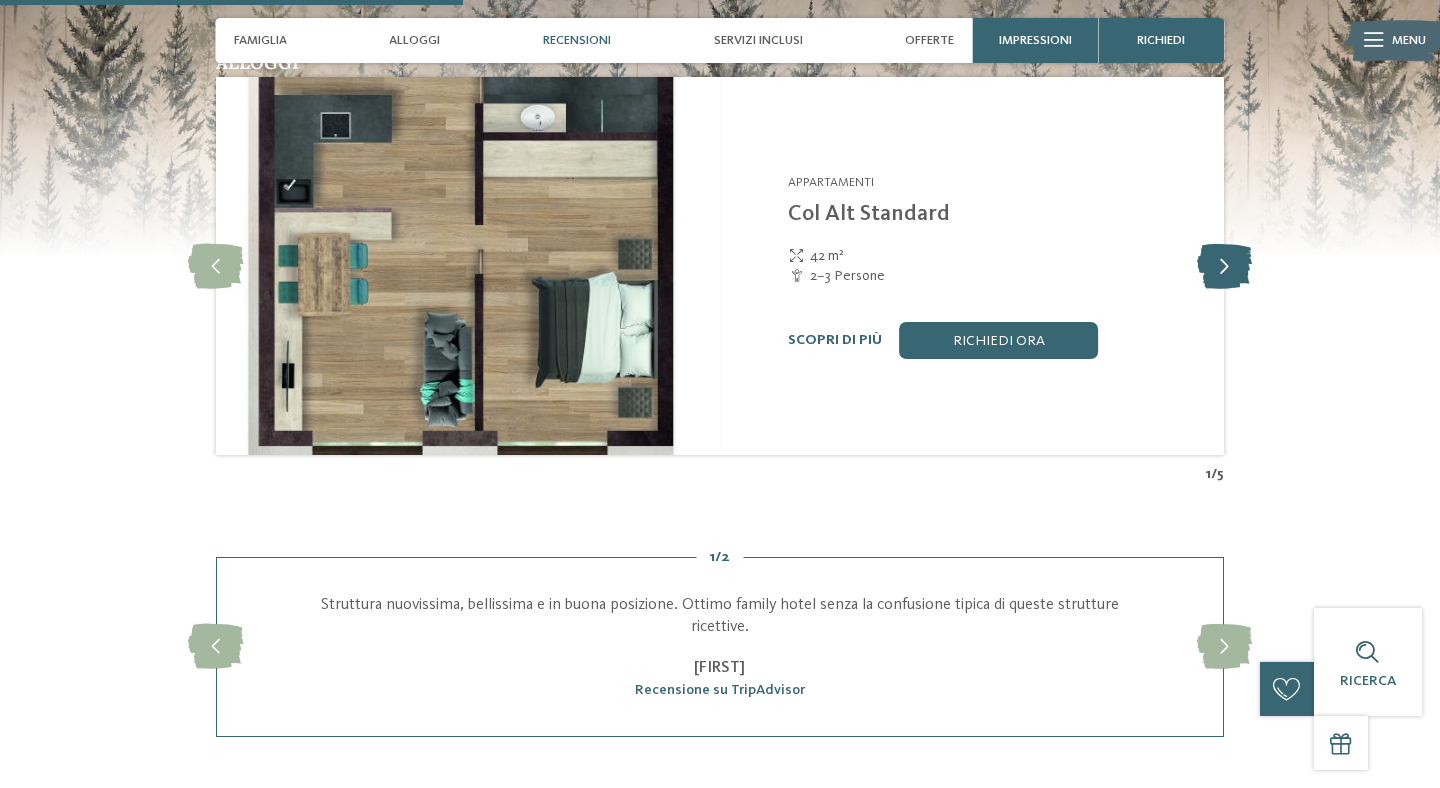 click at bounding box center [1224, 266] 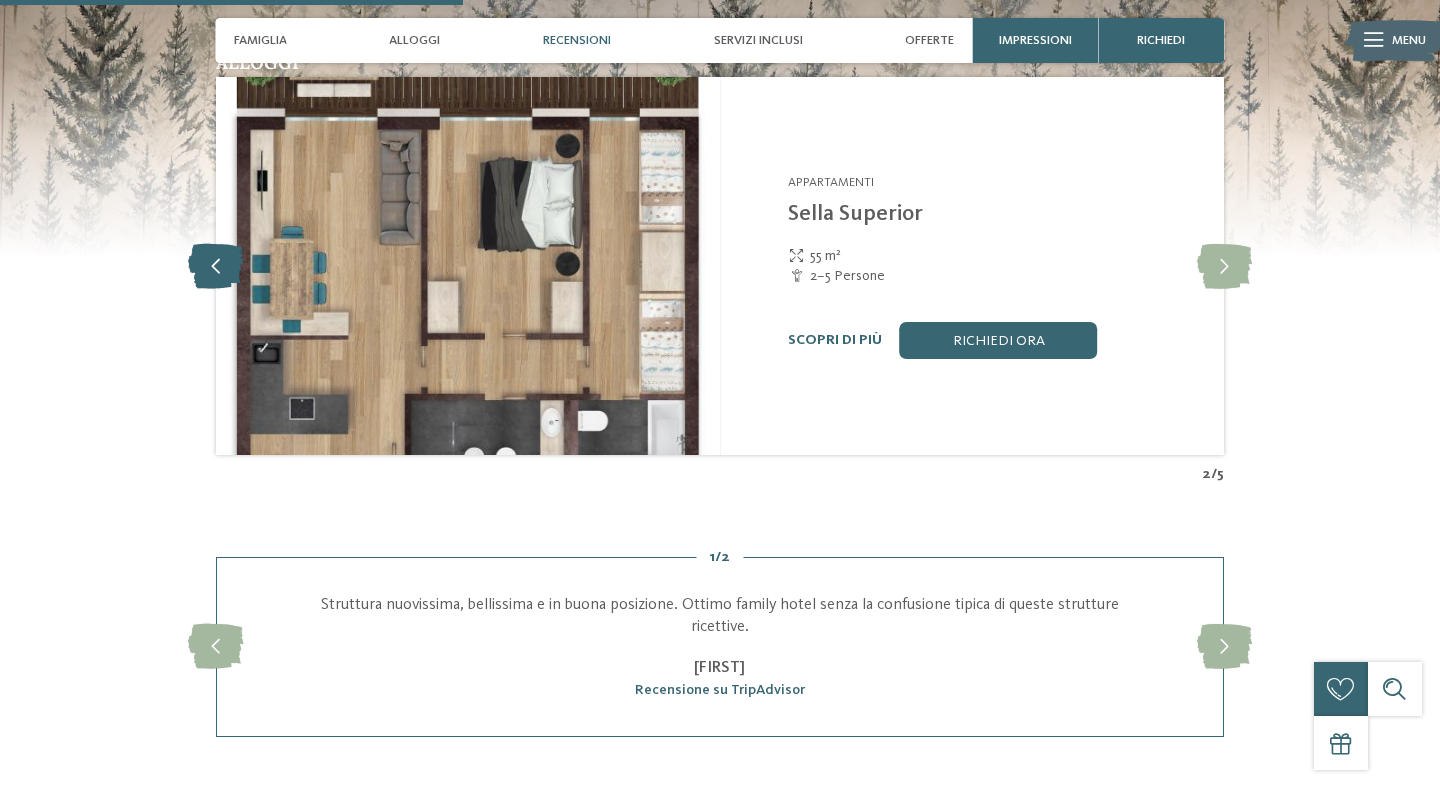 click at bounding box center [215, 266] 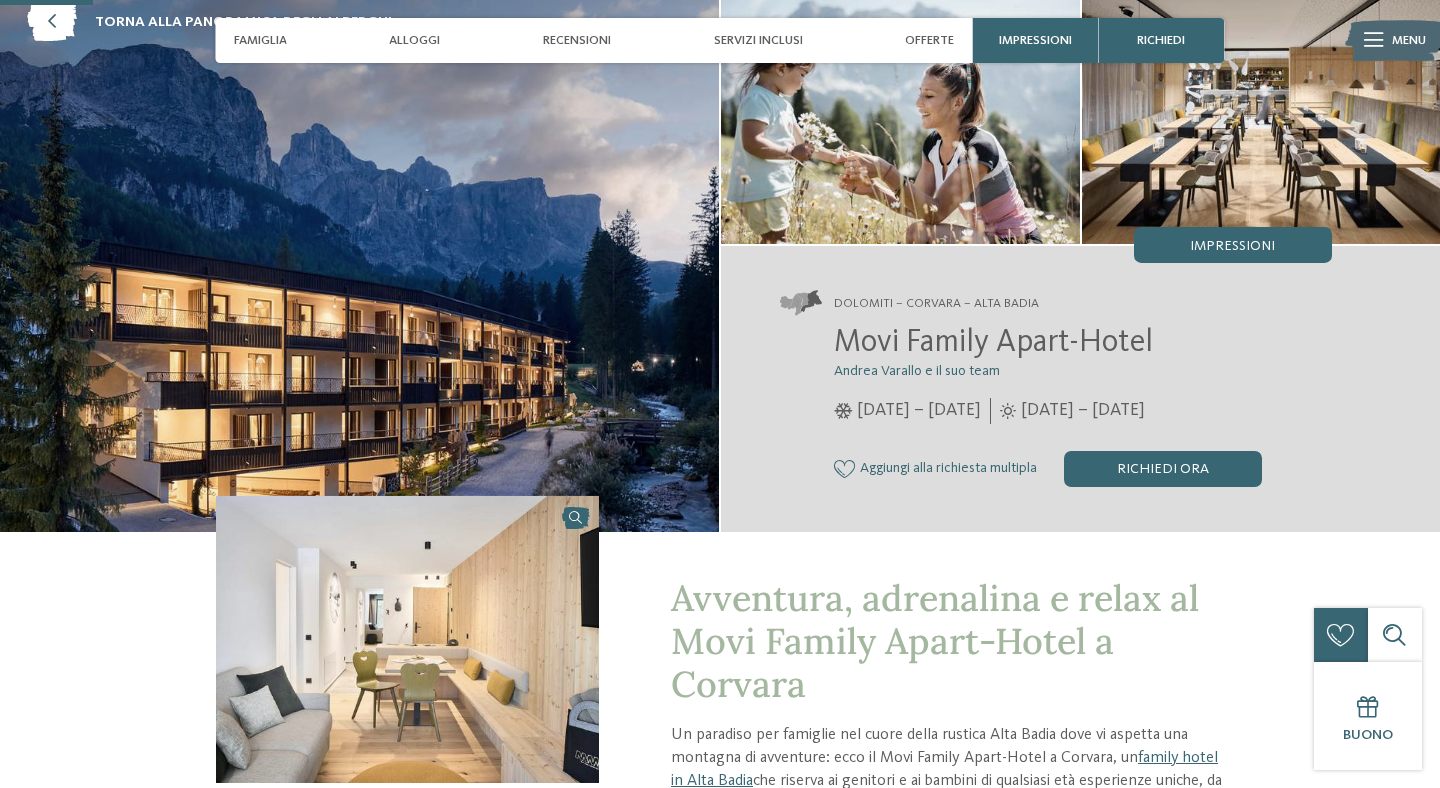 scroll, scrollTop: 0, scrollLeft: 0, axis: both 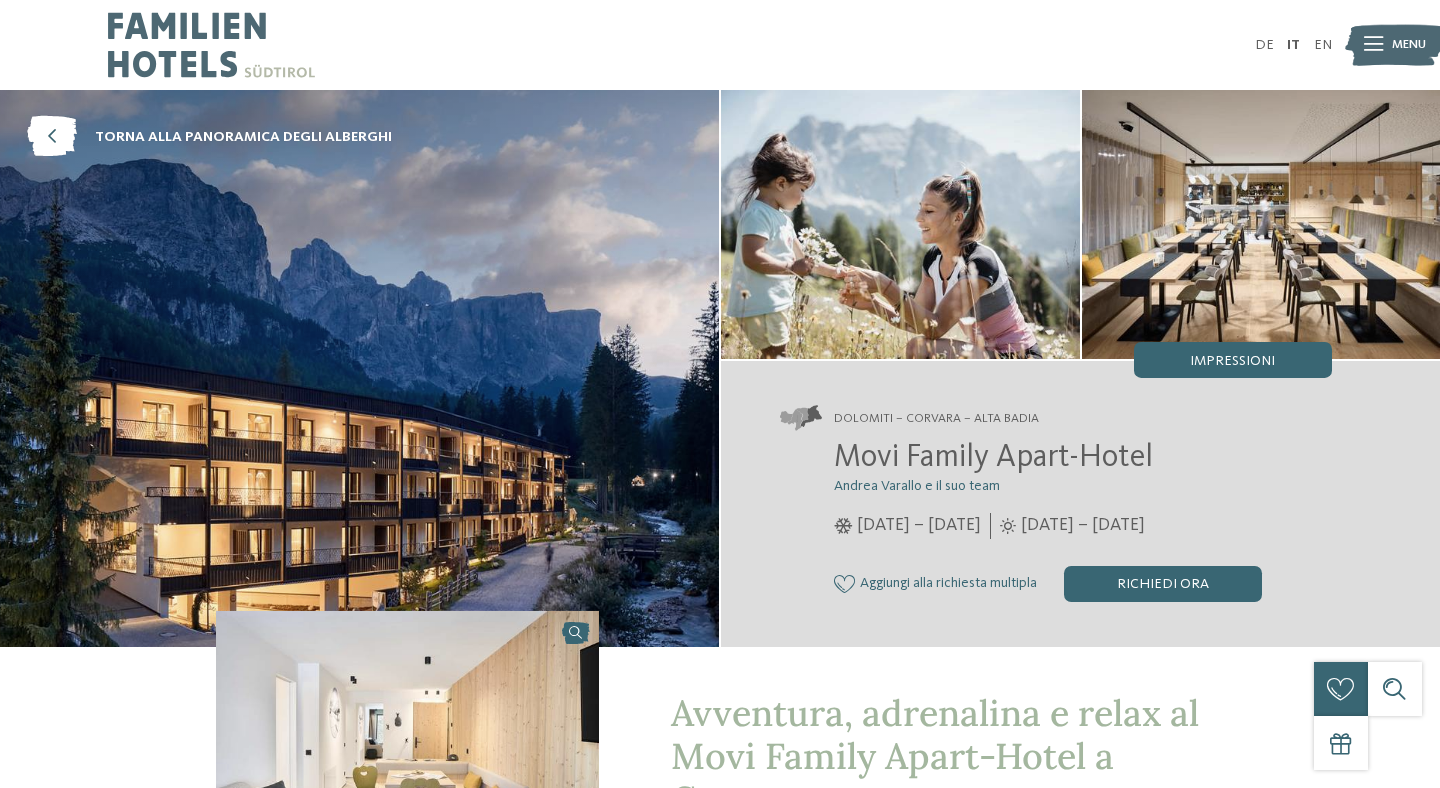 click on "Movi Family Apart-Hotel" at bounding box center (993, 458) 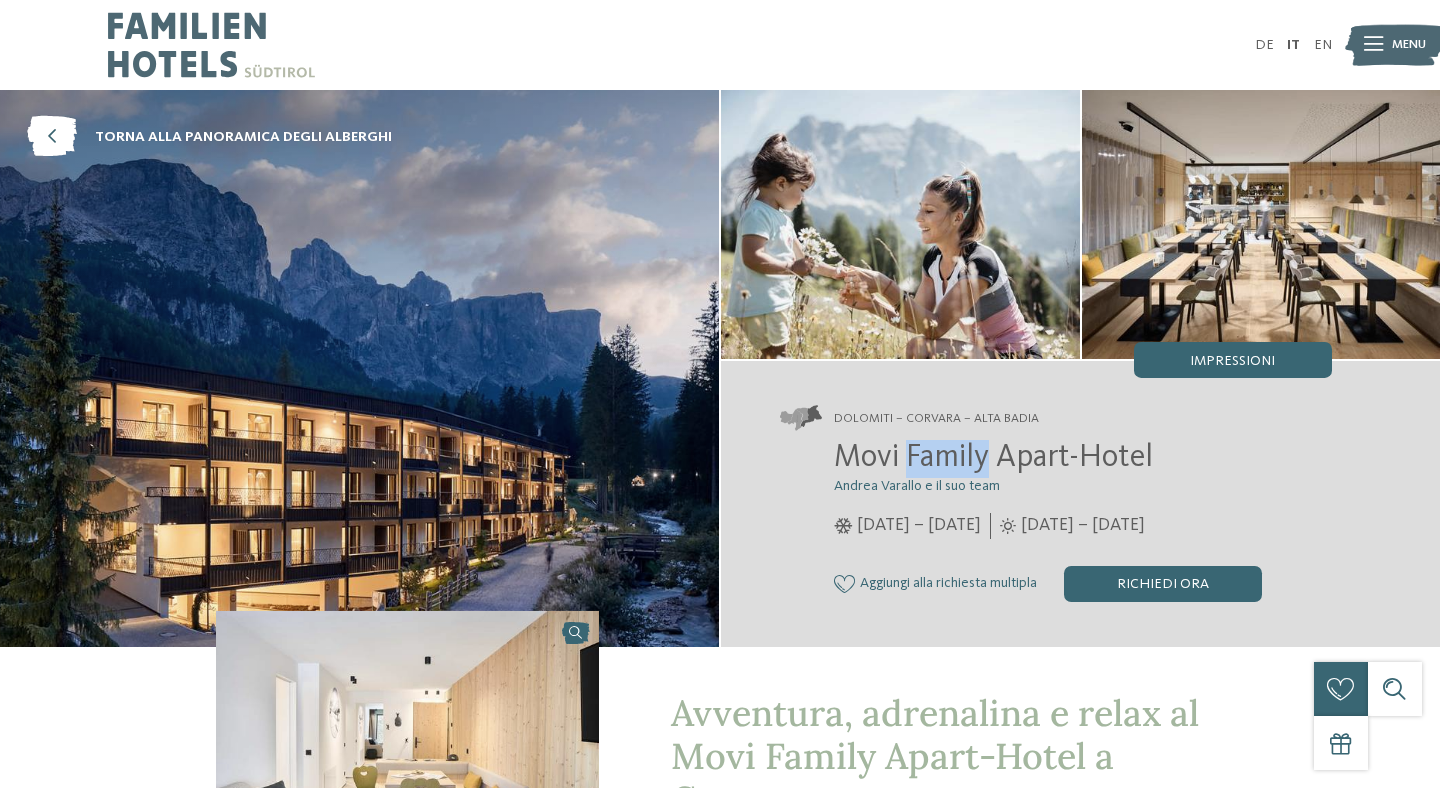 click on "Movi Family Apart-Hotel" at bounding box center (993, 458) 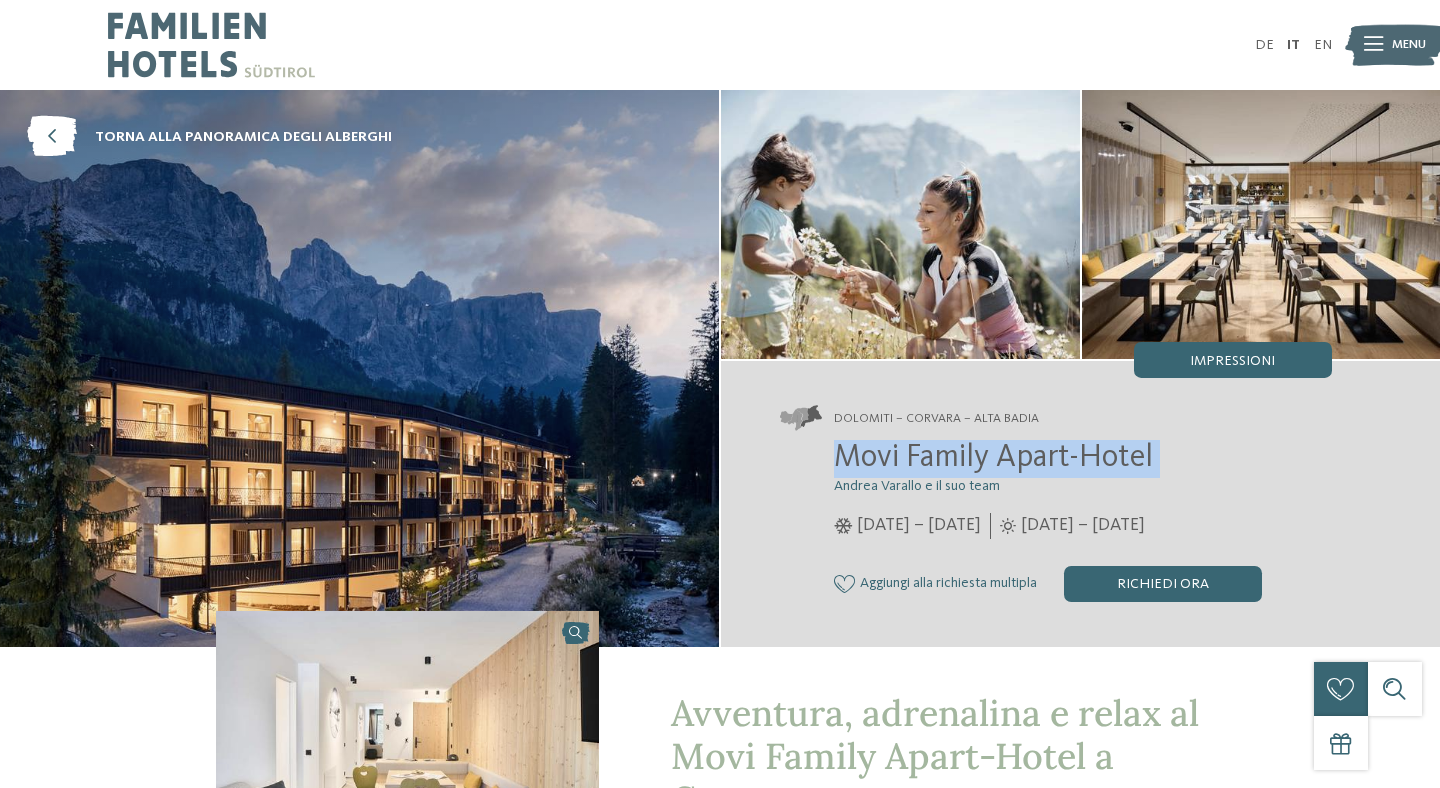 click on "Movi Family Apart-Hotel" at bounding box center (993, 458) 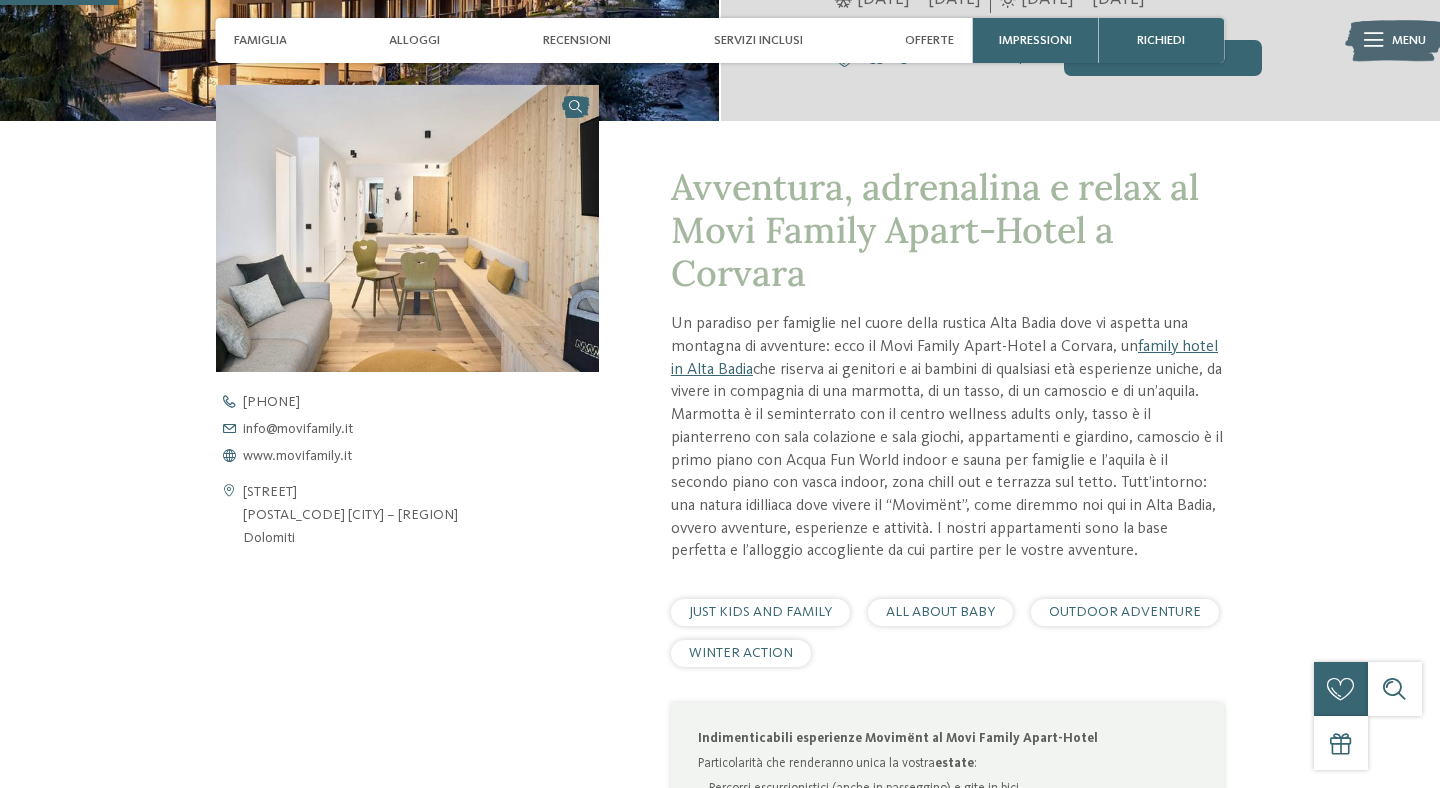 scroll, scrollTop: 527, scrollLeft: 0, axis: vertical 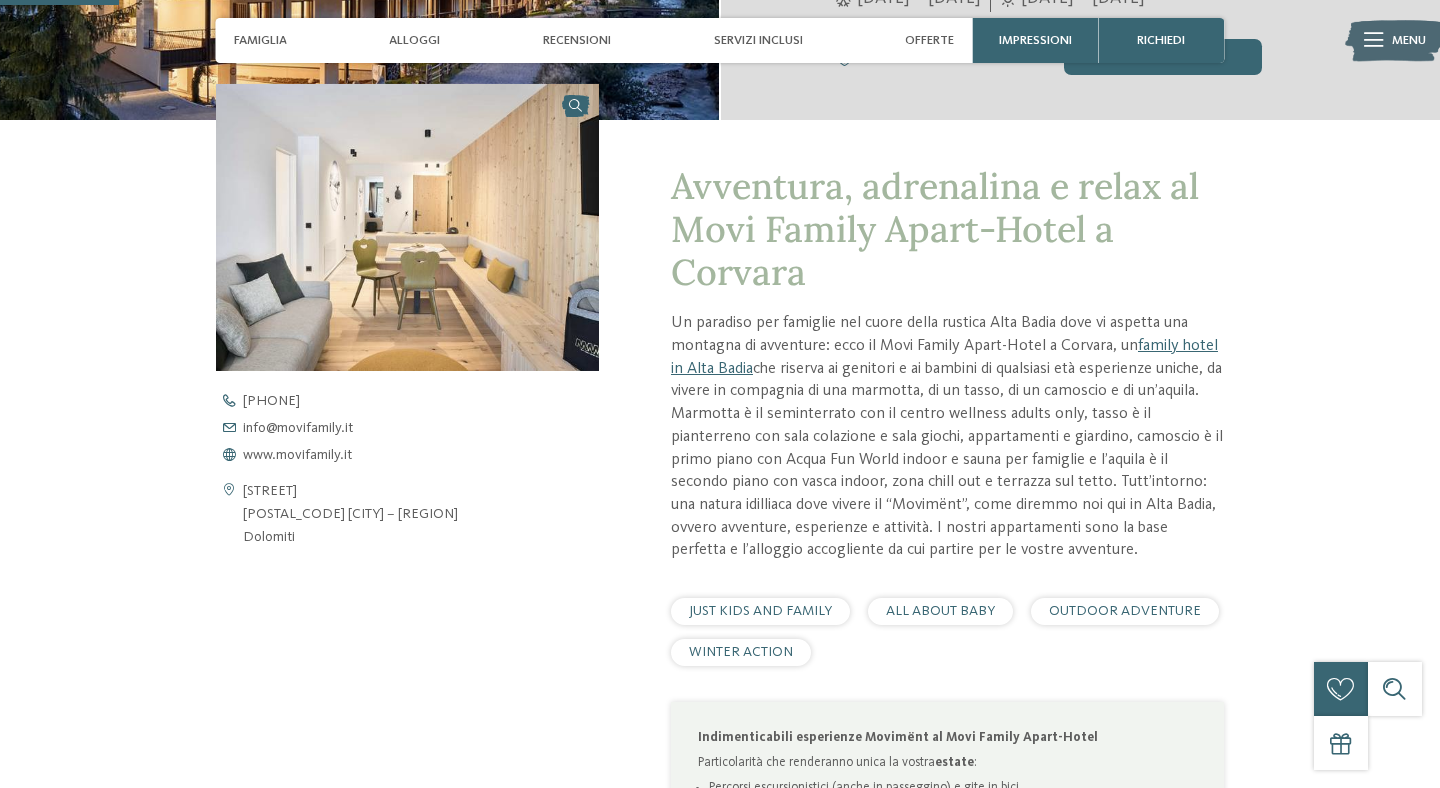 click on "La Siëia 22
39033 Corvara – Alta Badia
Dolomiti" at bounding box center [350, 514] 